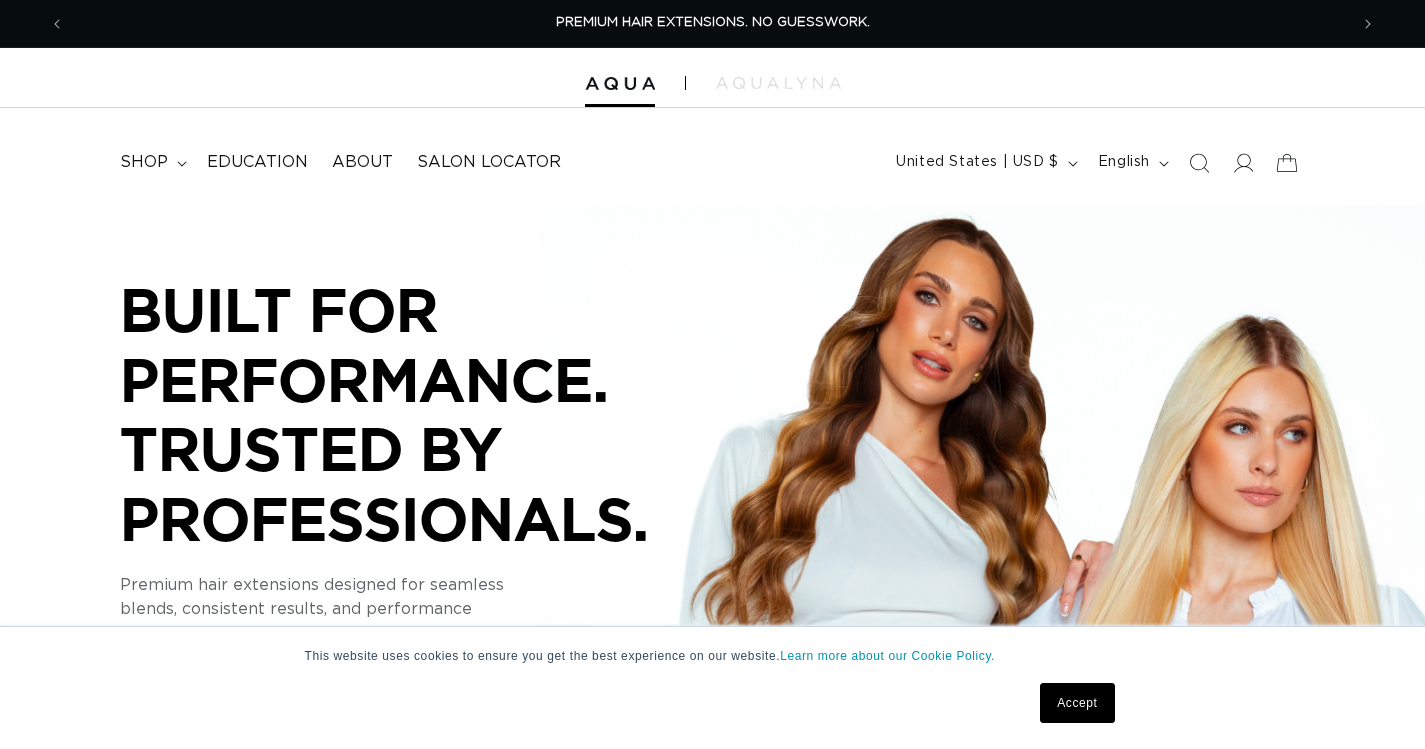 scroll, scrollTop: 0, scrollLeft: 0, axis: both 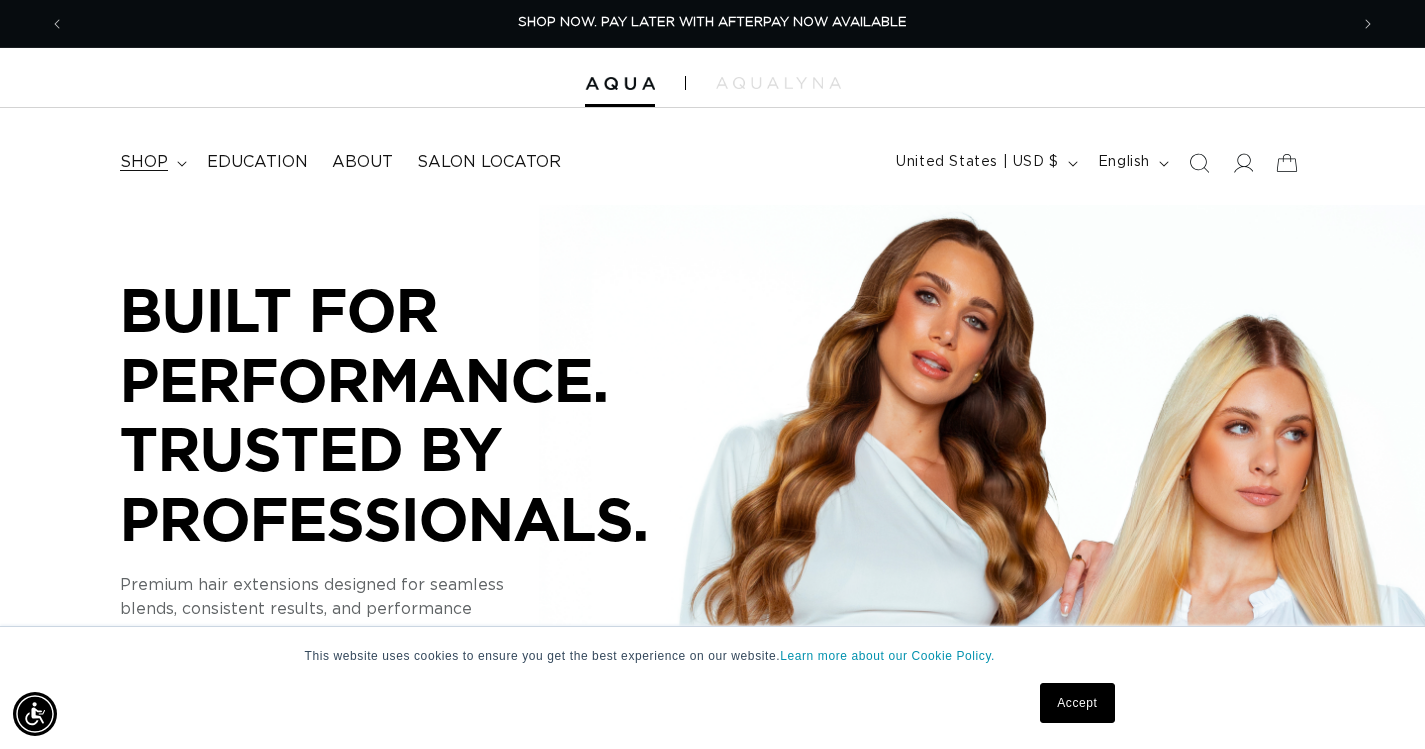 click on "shop" at bounding box center [144, 162] 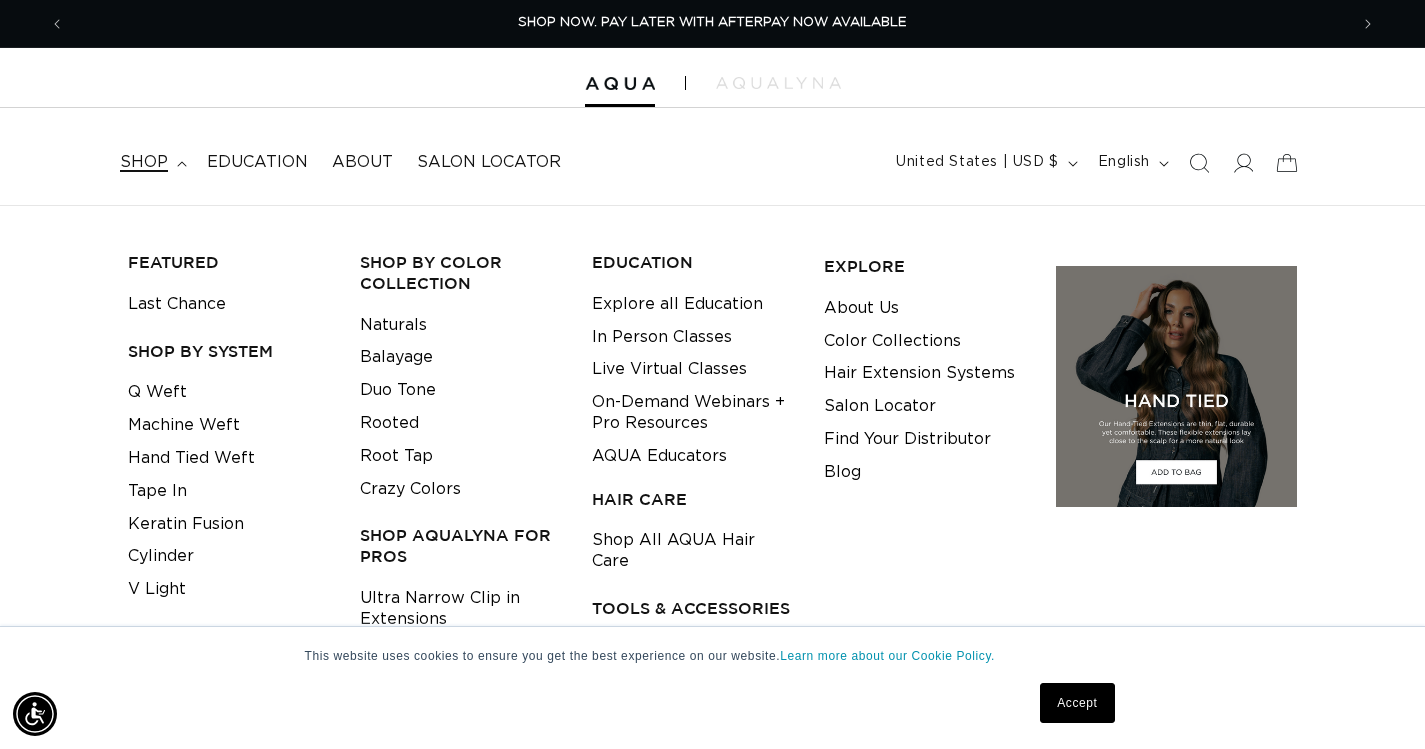 click on "shop" at bounding box center [144, 162] 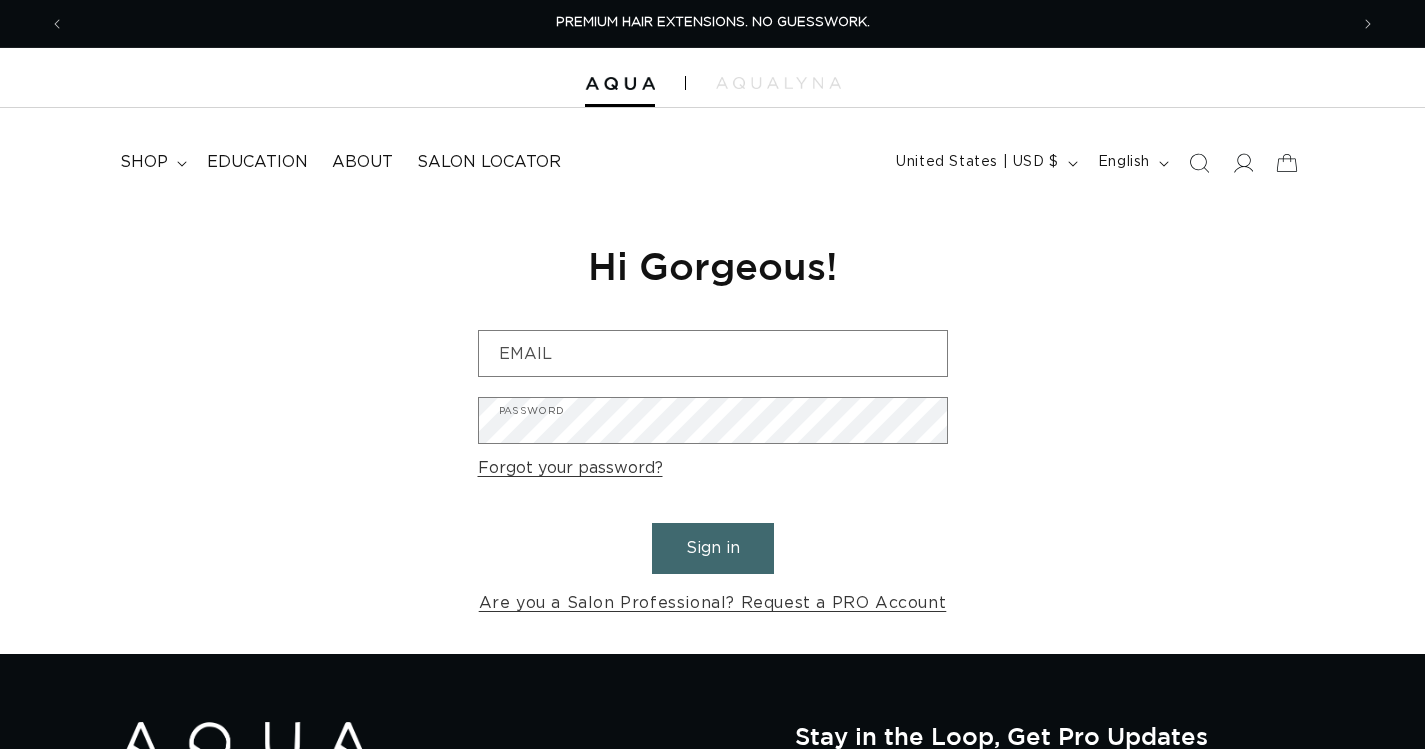 scroll, scrollTop: 0, scrollLeft: 0, axis: both 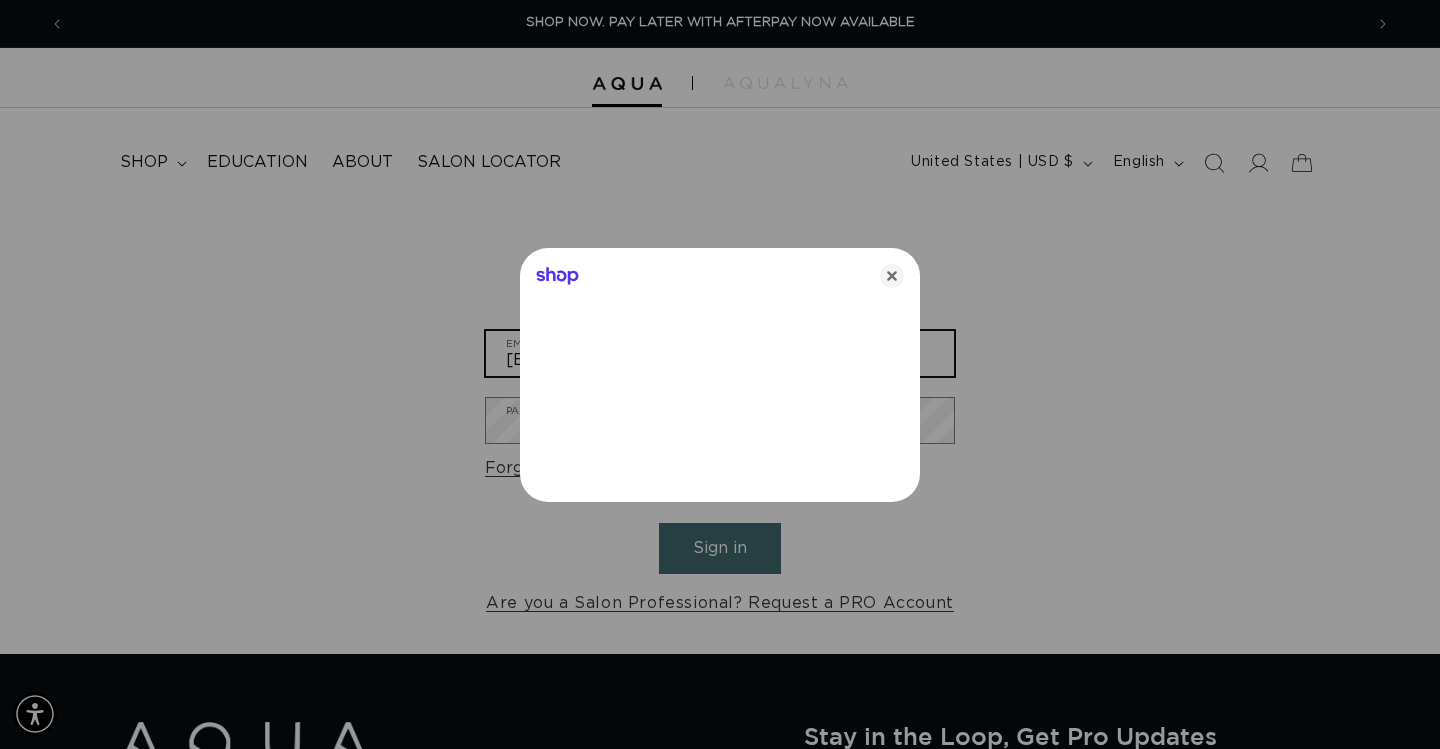 type on "meghankurish@gmail.com" 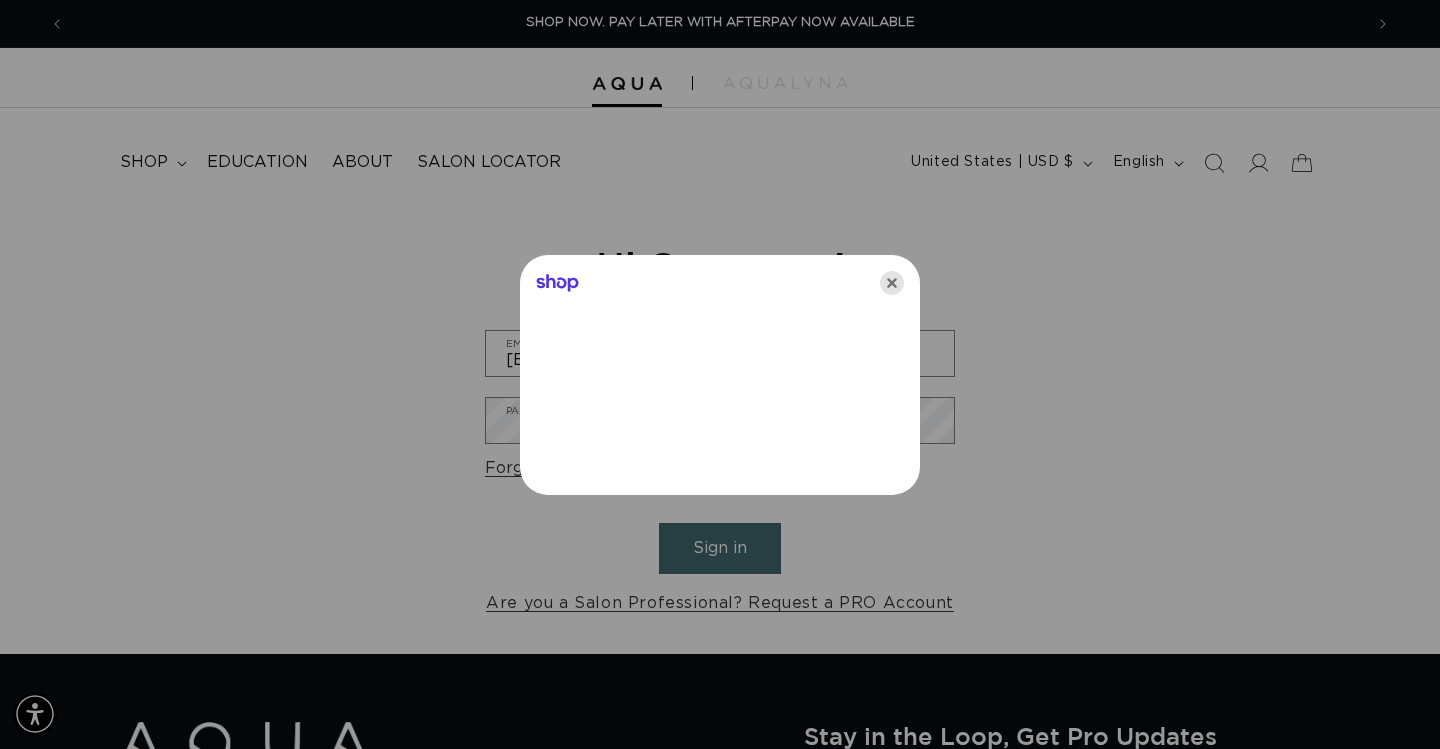 click 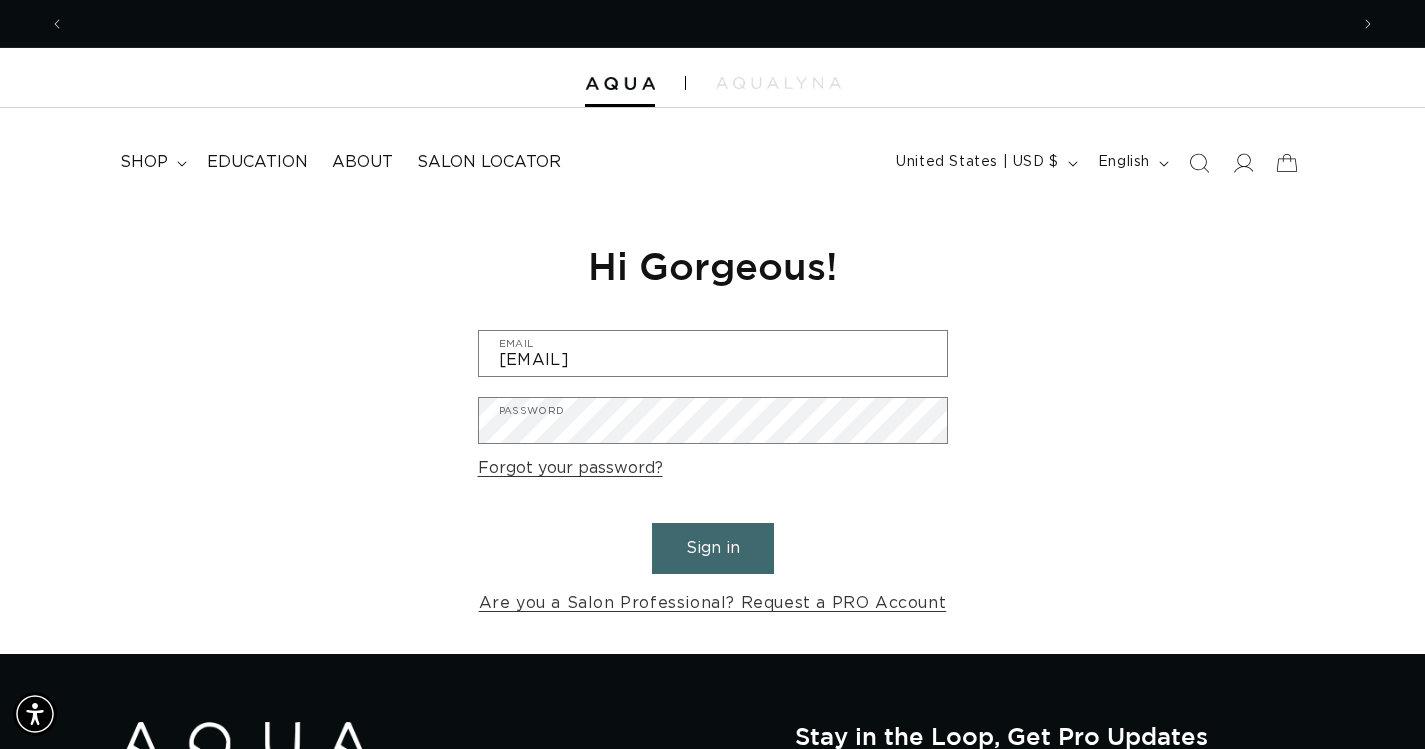 scroll, scrollTop: 0, scrollLeft: 2566, axis: horizontal 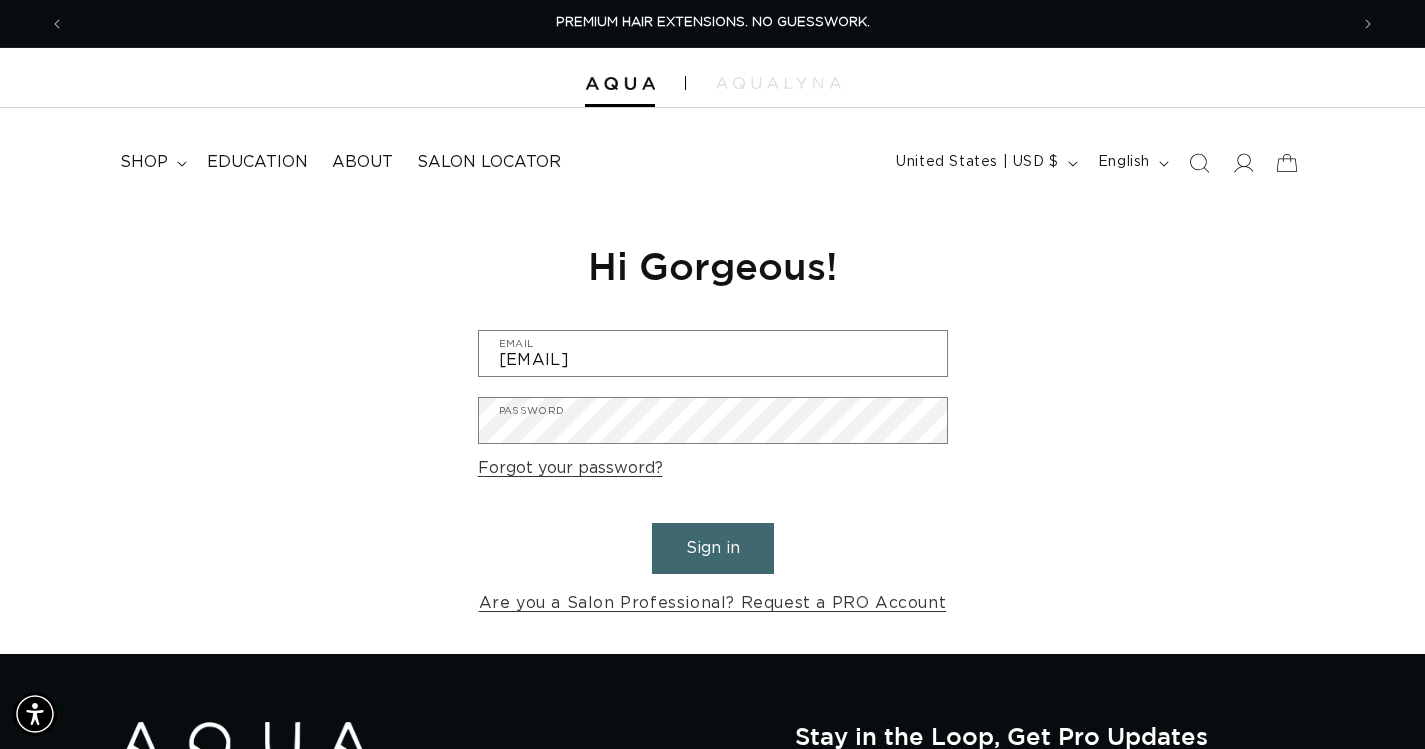 click on "Sign in" at bounding box center [713, 548] 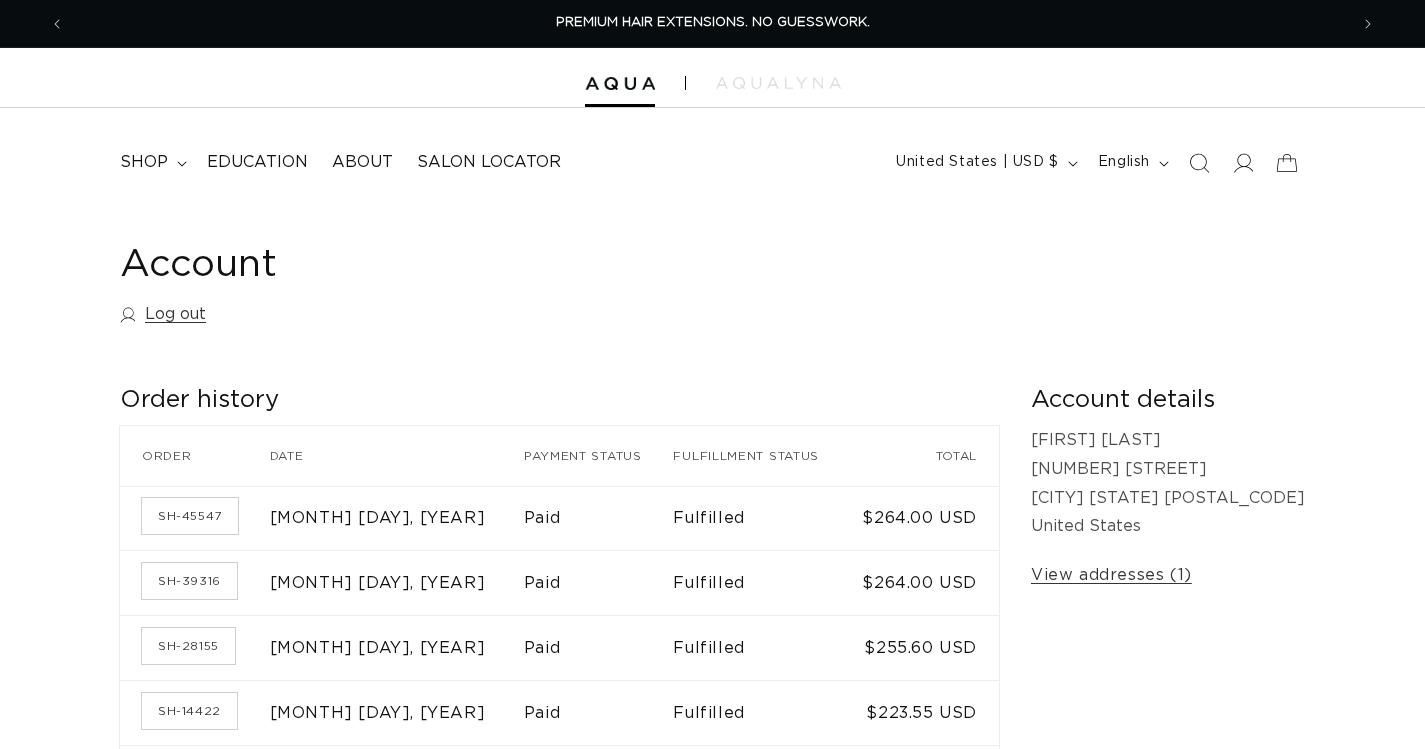 scroll, scrollTop: 0, scrollLeft: 0, axis: both 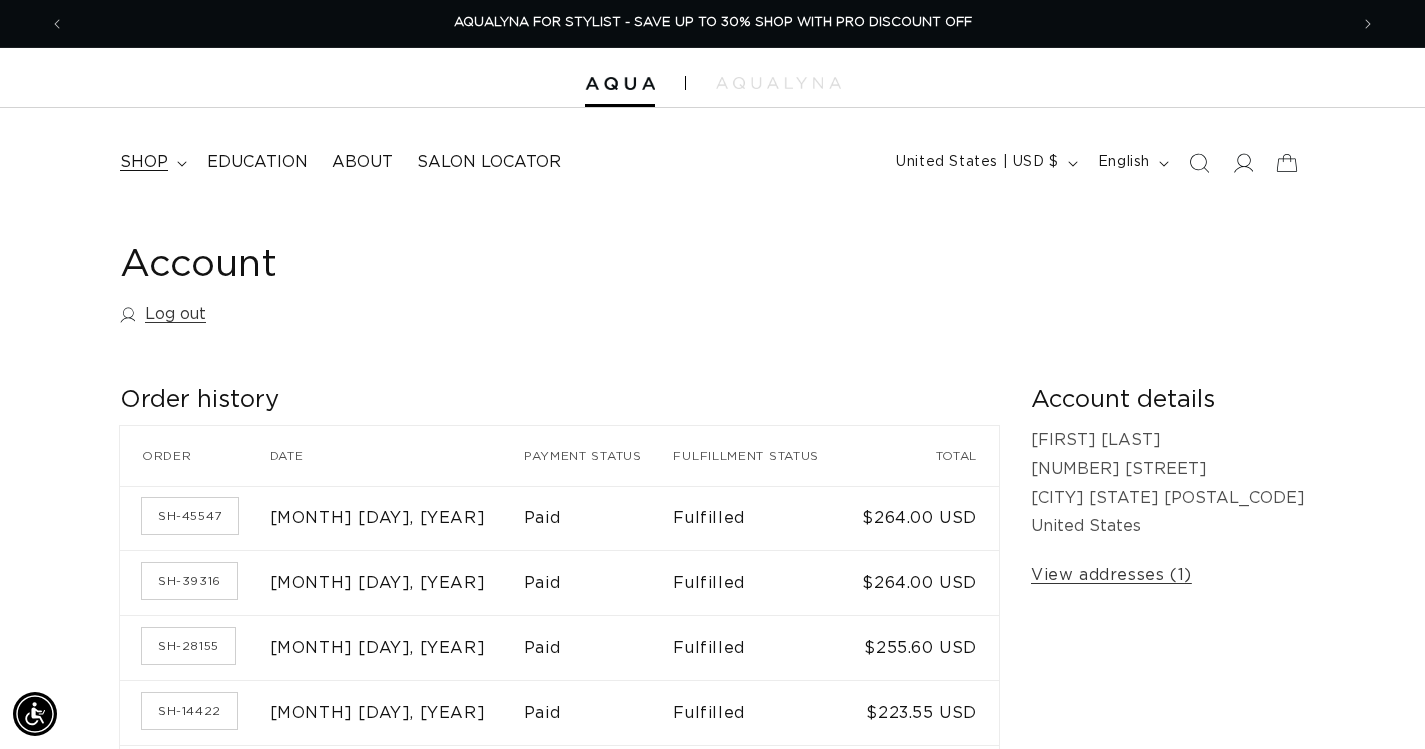 click on "shop" at bounding box center [151, 162] 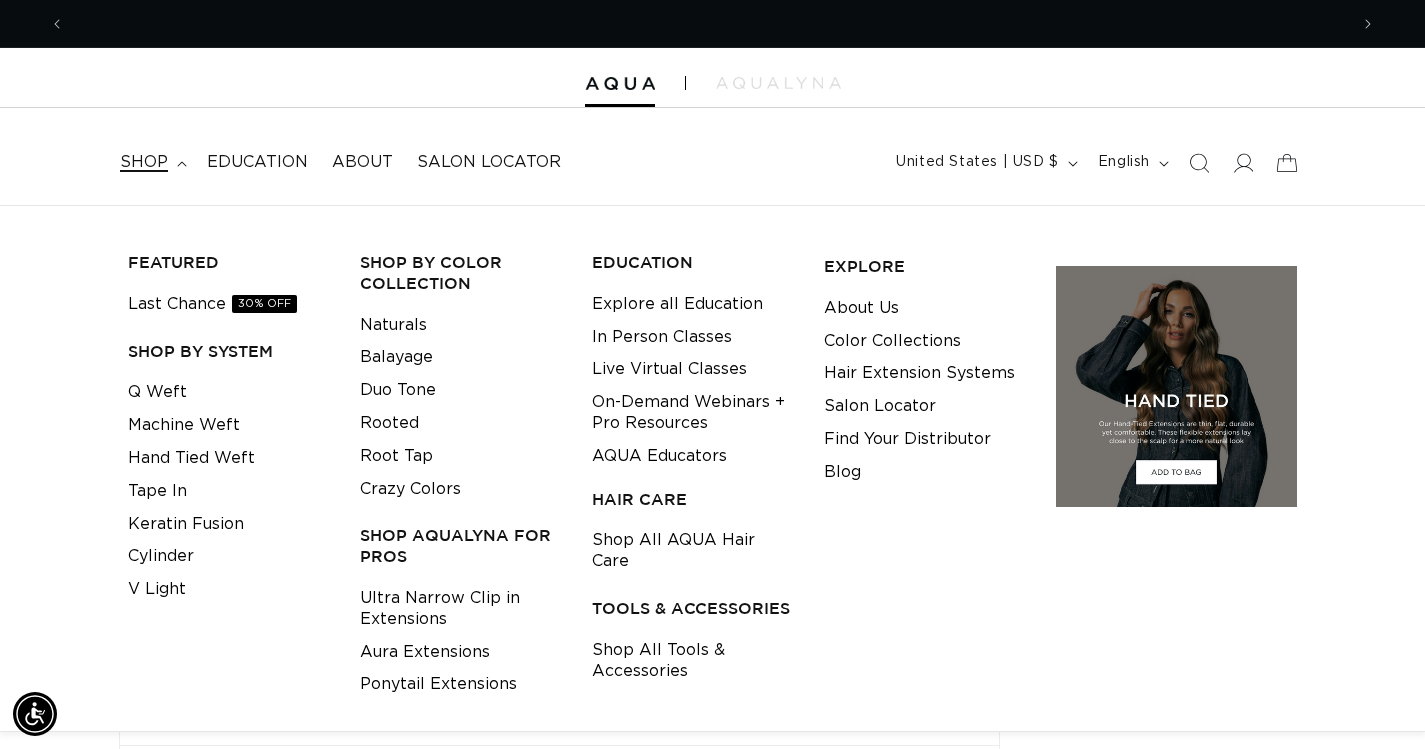 scroll, scrollTop: 0, scrollLeft: 0, axis: both 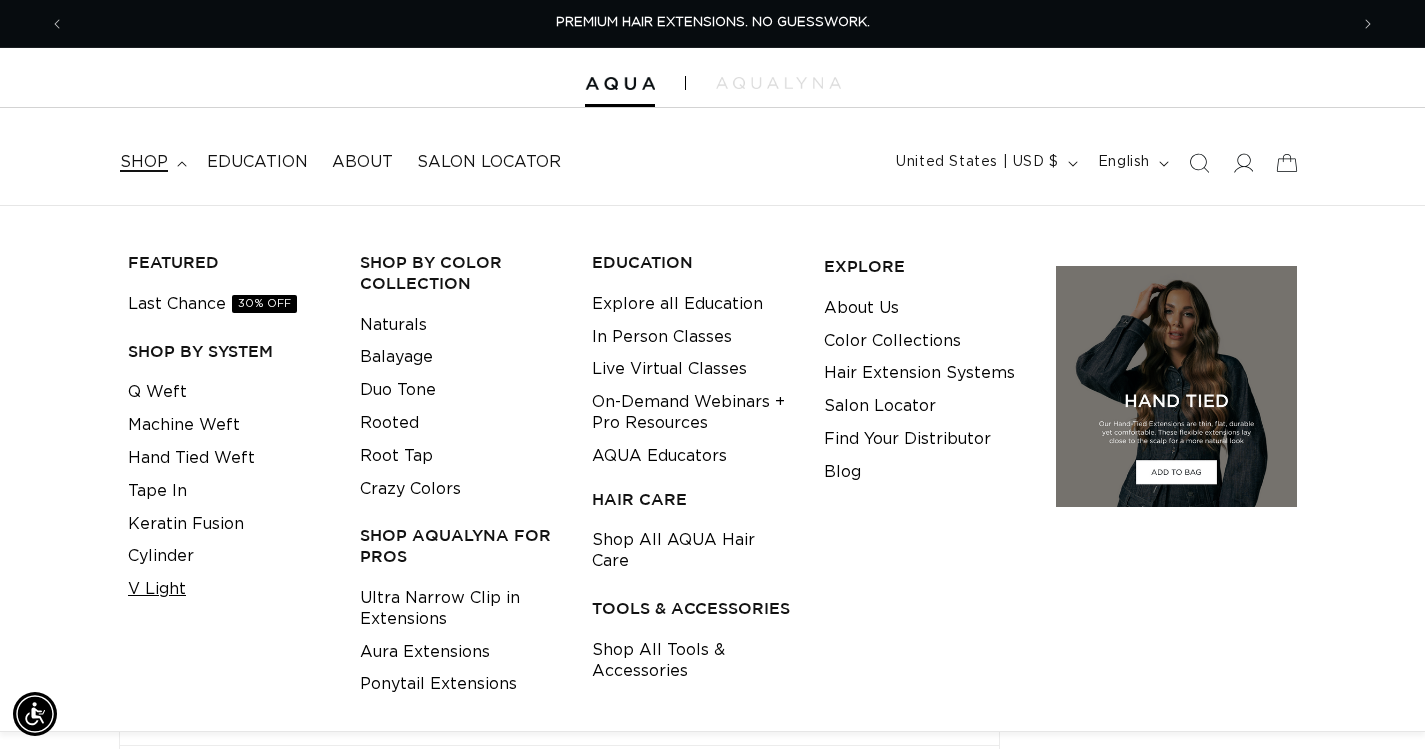 click on "V Light" at bounding box center [157, 589] 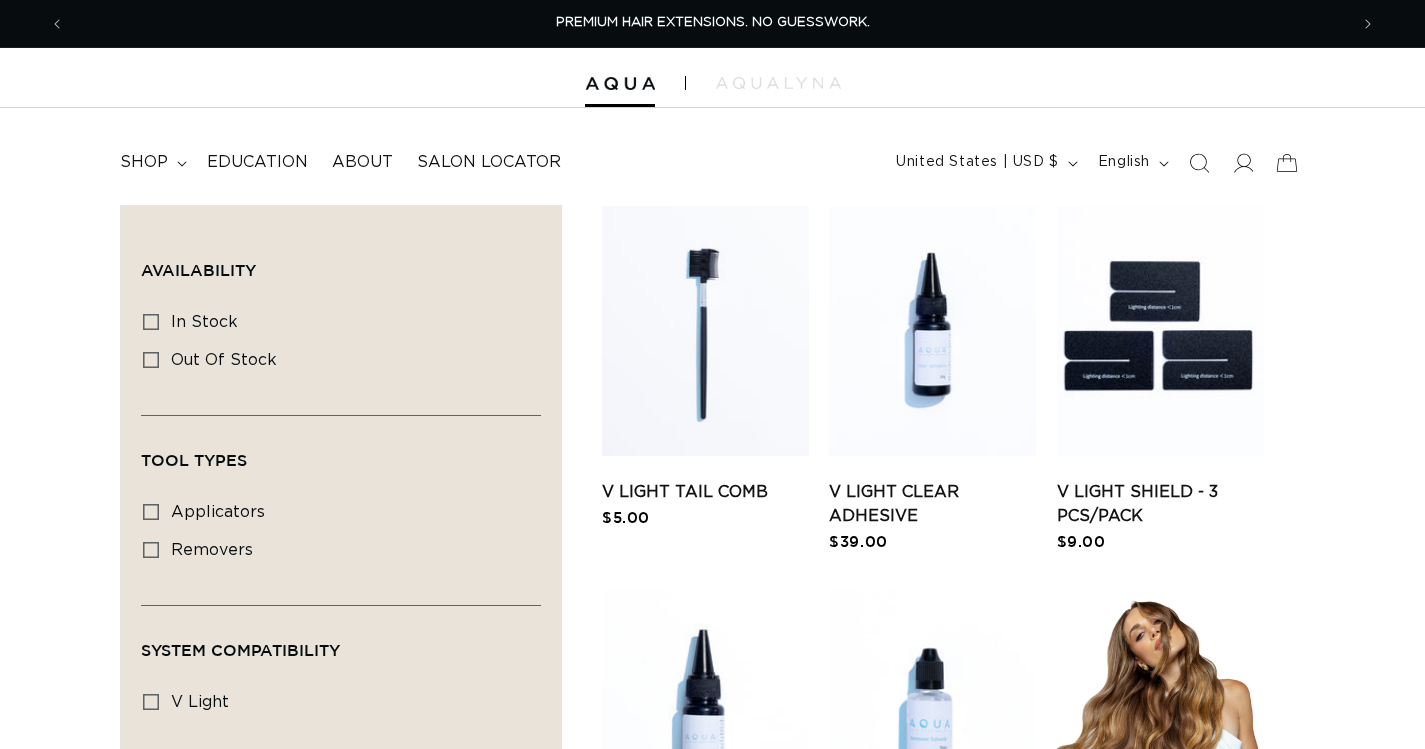scroll, scrollTop: 0, scrollLeft: 0, axis: both 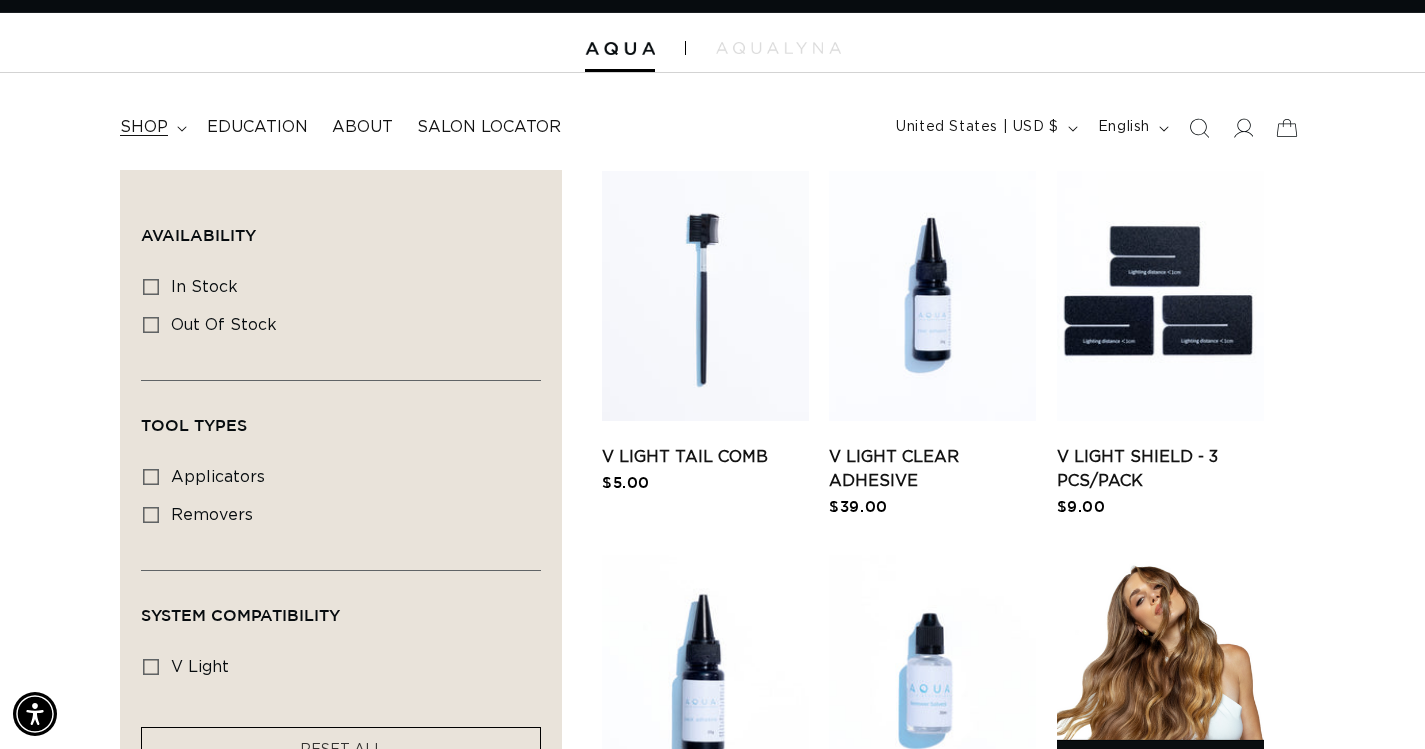click on "shop" at bounding box center [144, 127] 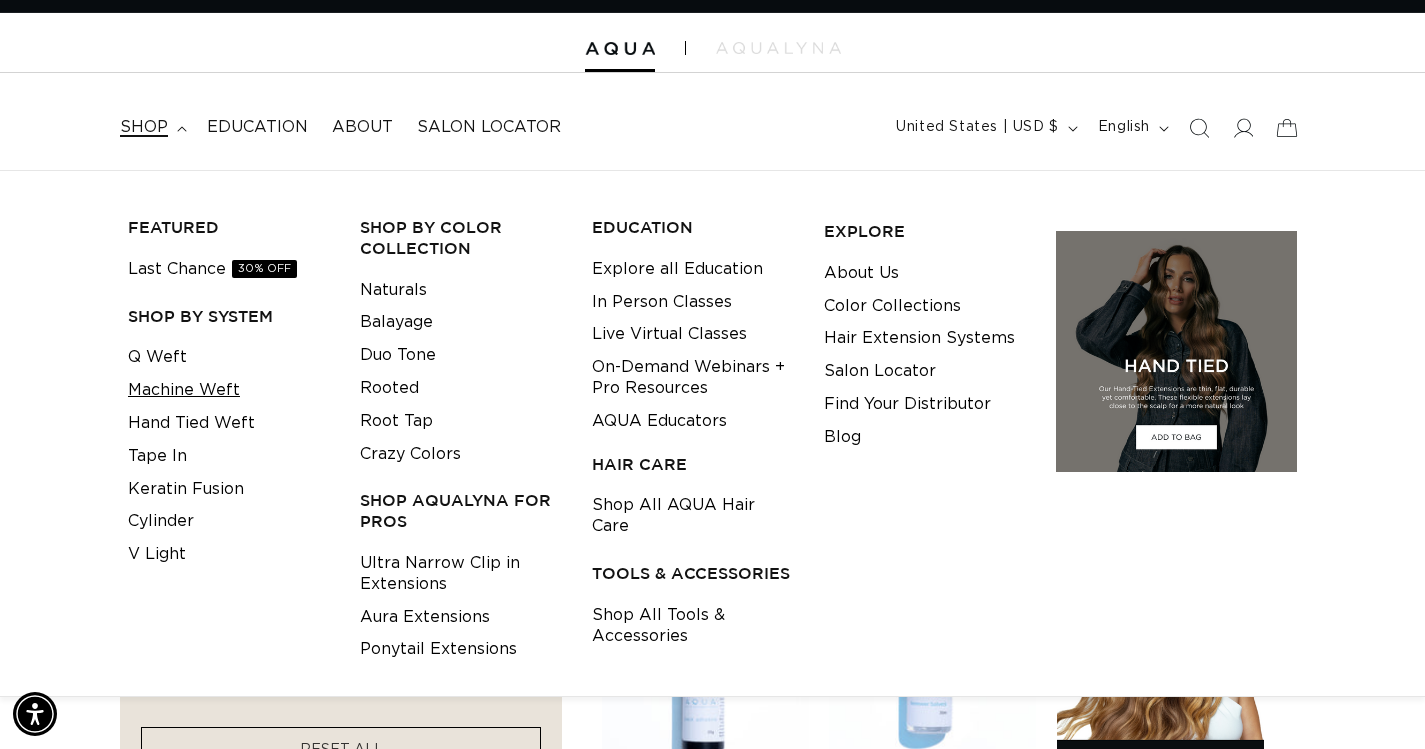 scroll, scrollTop: 0, scrollLeft: 2566, axis: horizontal 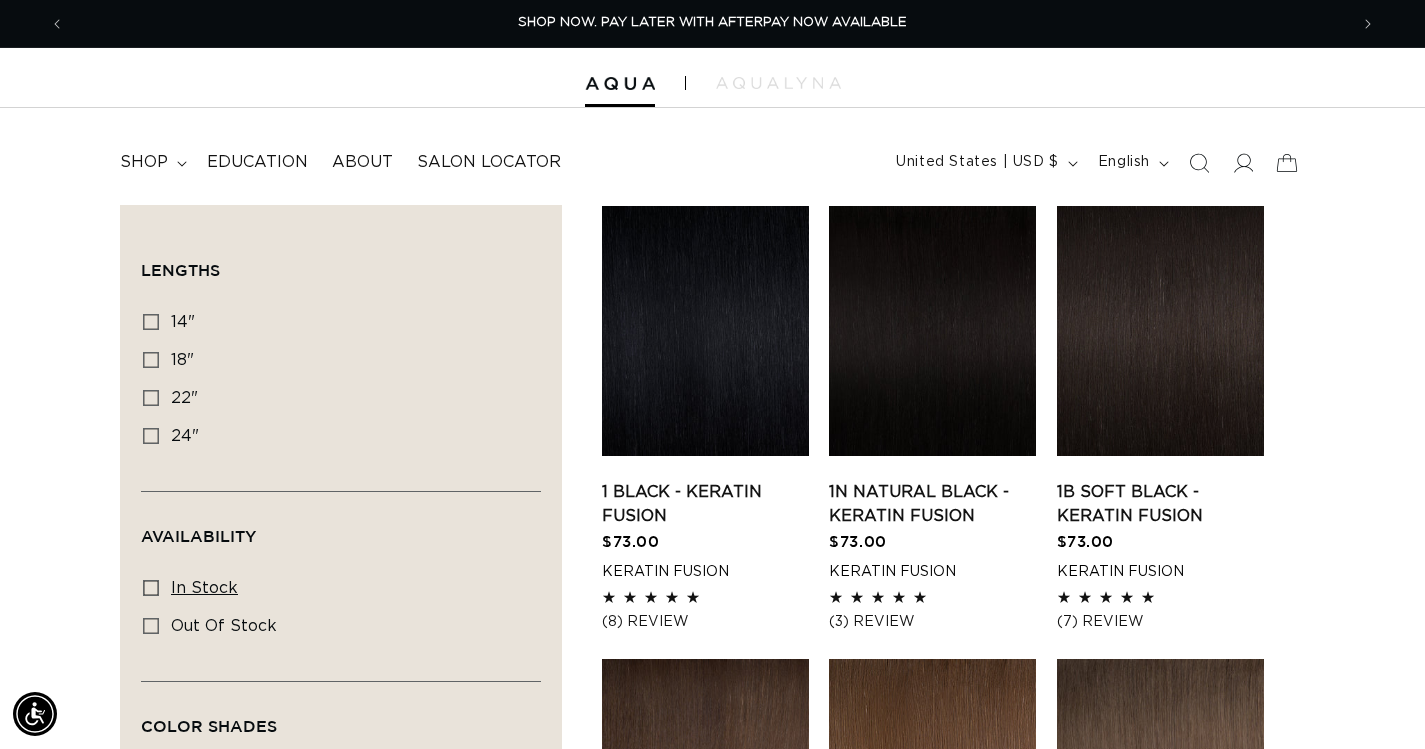 click 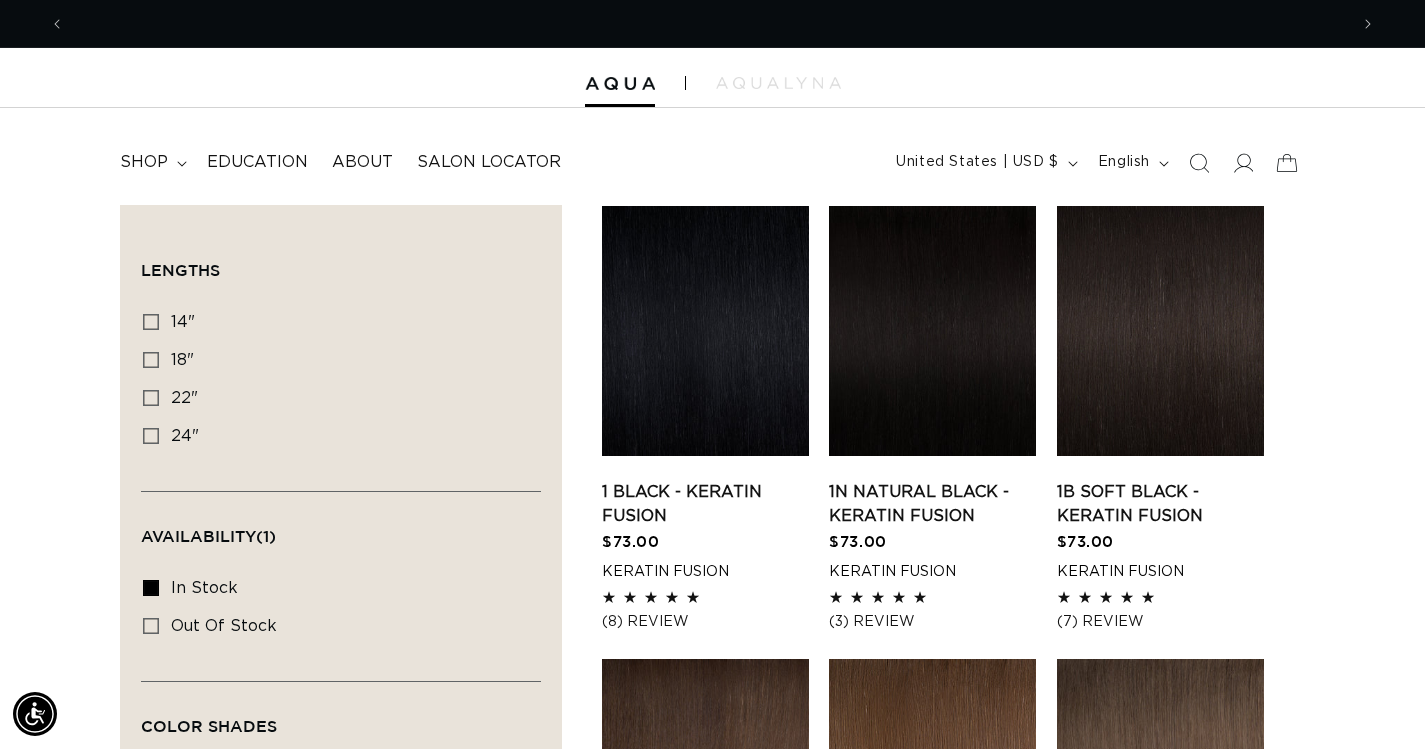 scroll, scrollTop: 0, scrollLeft: 2566, axis: horizontal 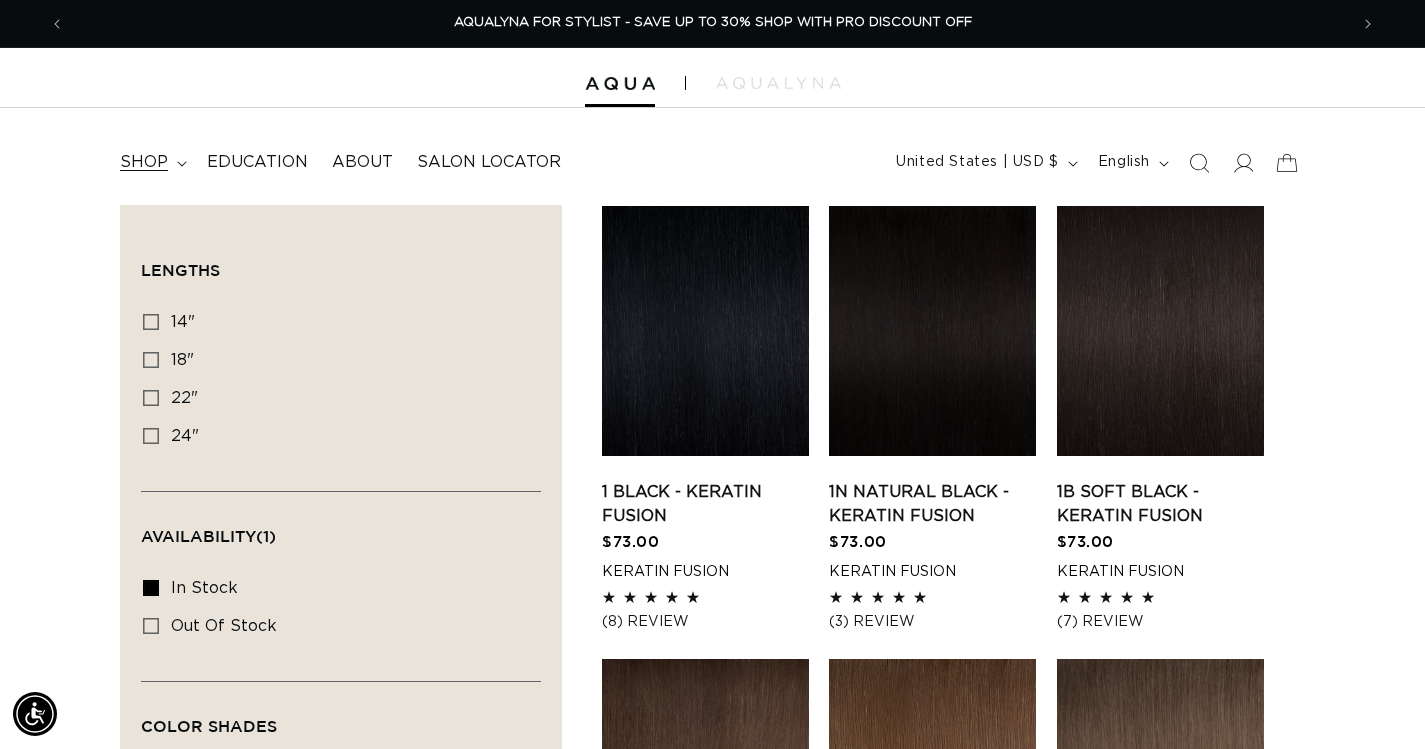 click on "shop" at bounding box center [151, 162] 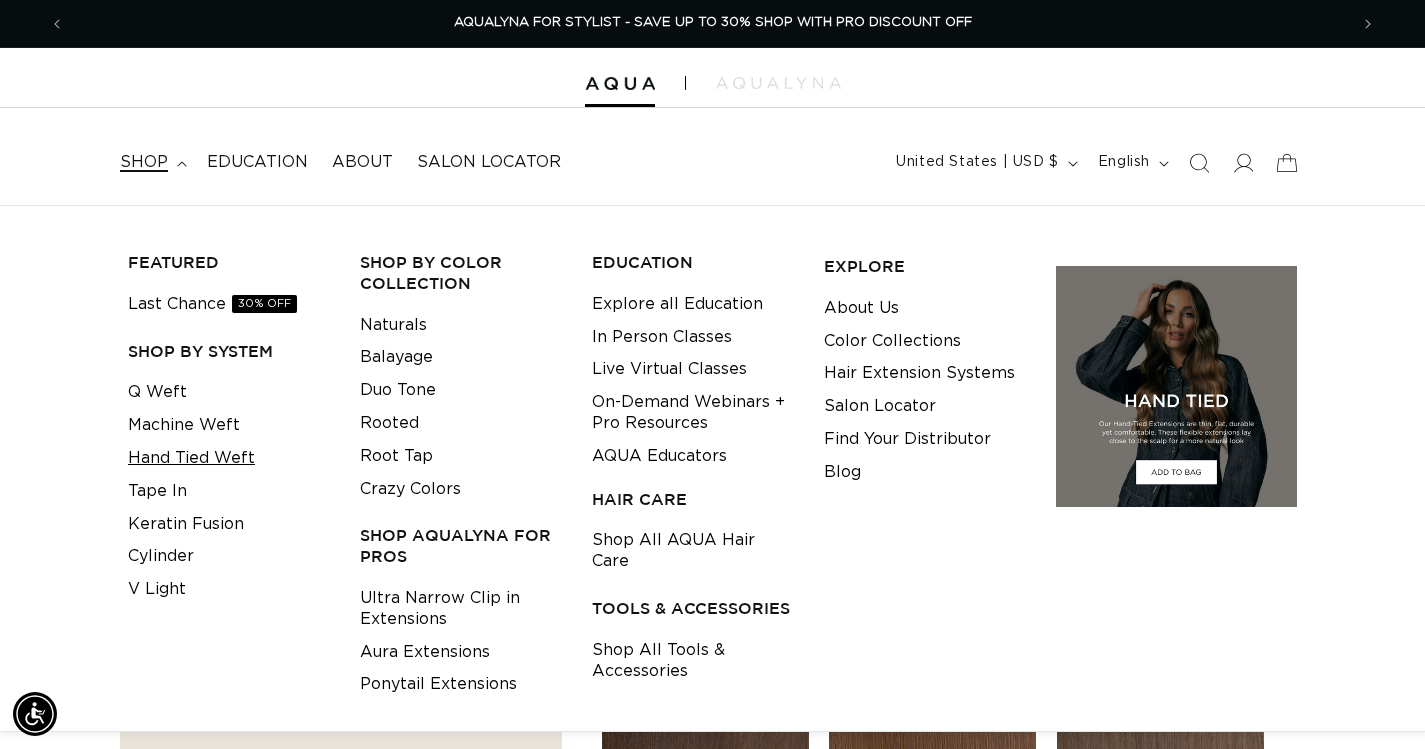 click on "Hand Tied Weft" at bounding box center [191, 458] 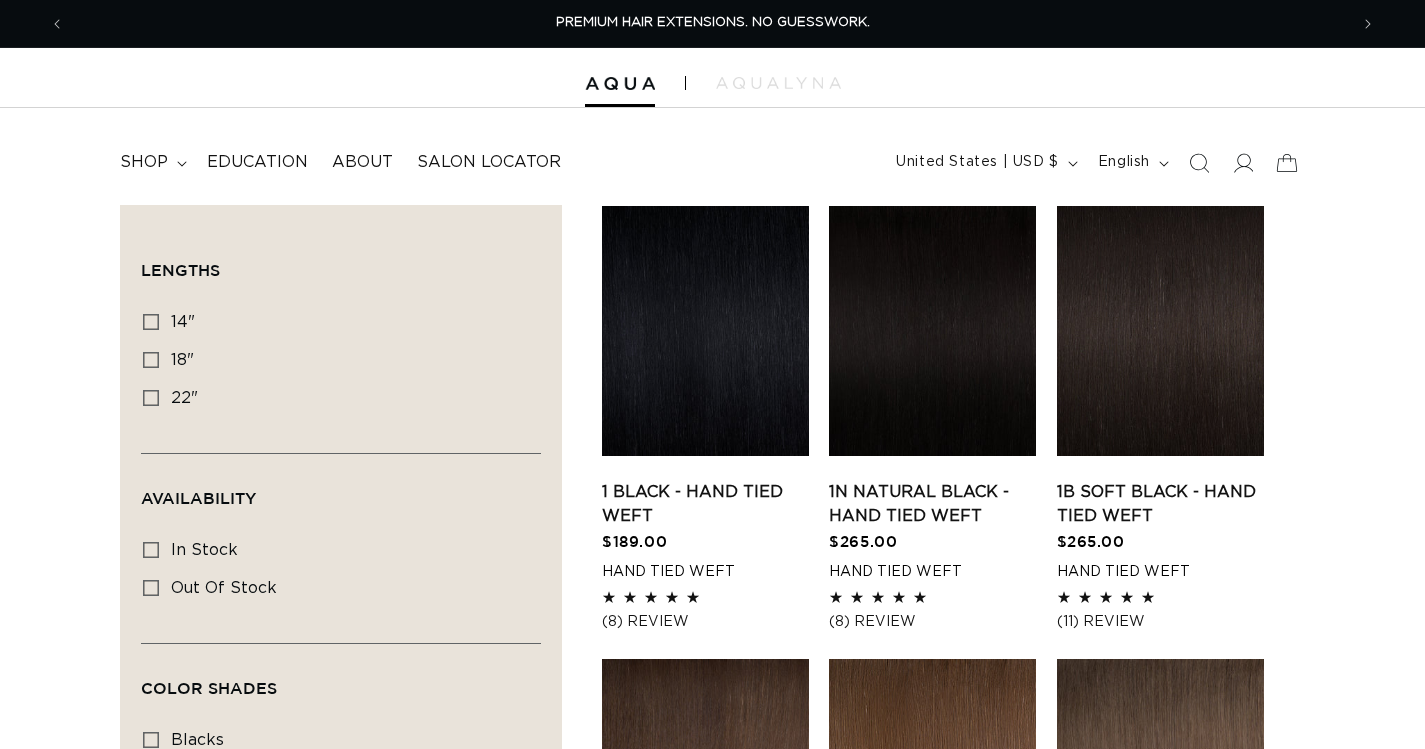 scroll, scrollTop: 0, scrollLeft: 0, axis: both 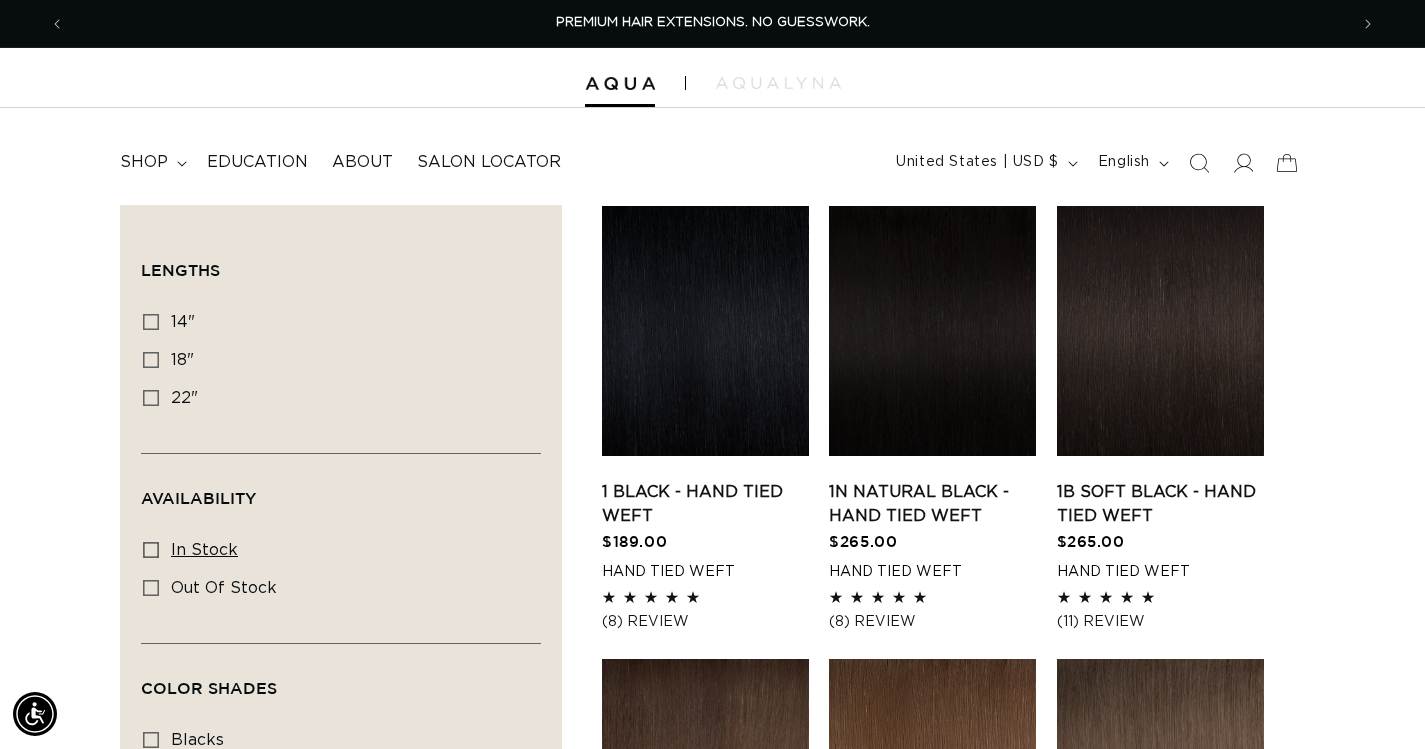 click 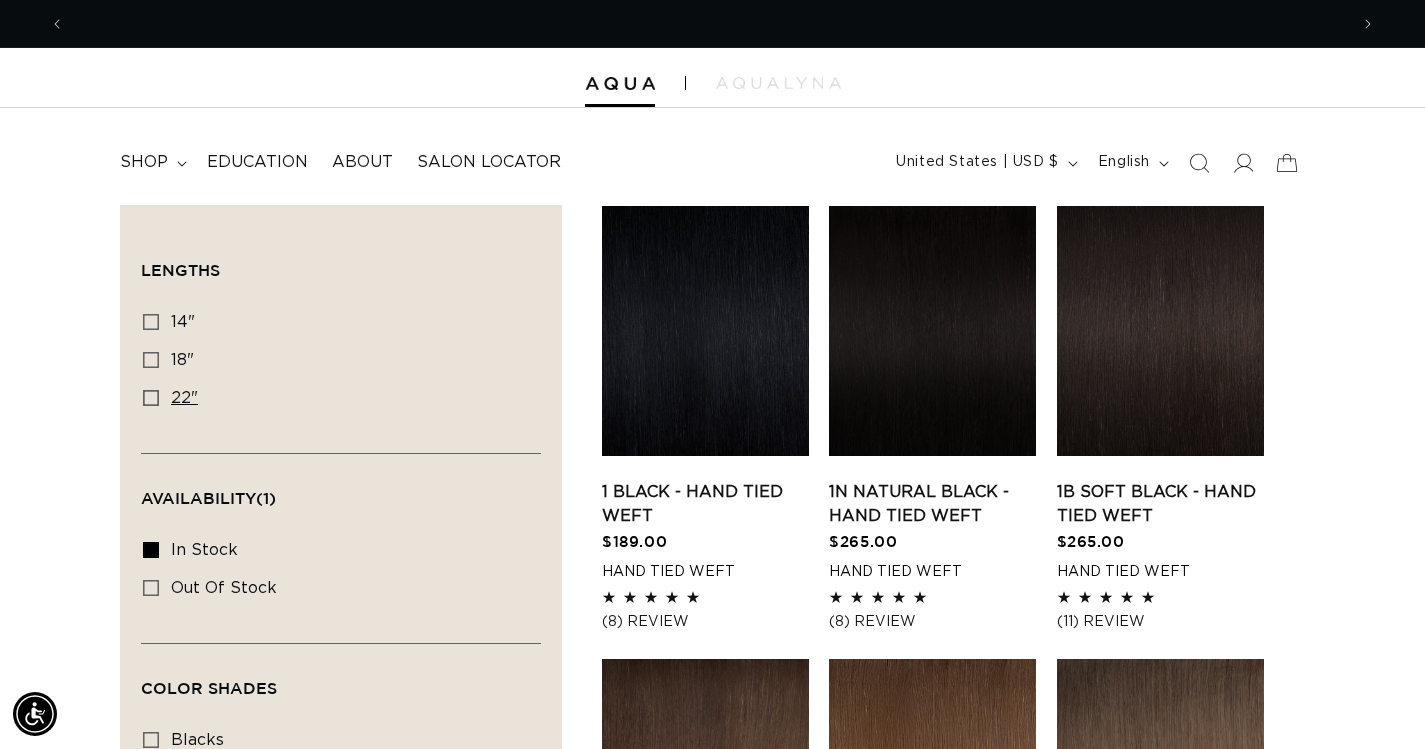 scroll, scrollTop: 0, scrollLeft: 1283, axis: horizontal 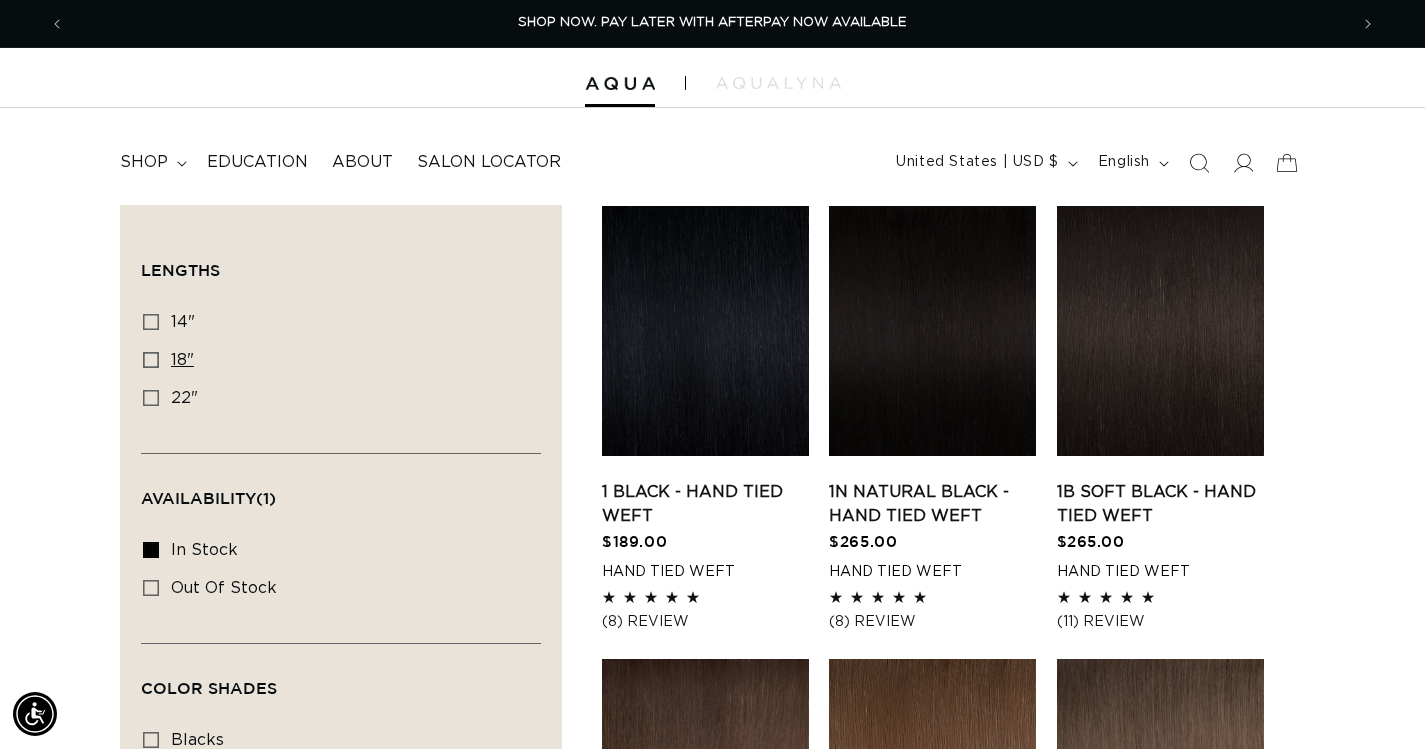 click 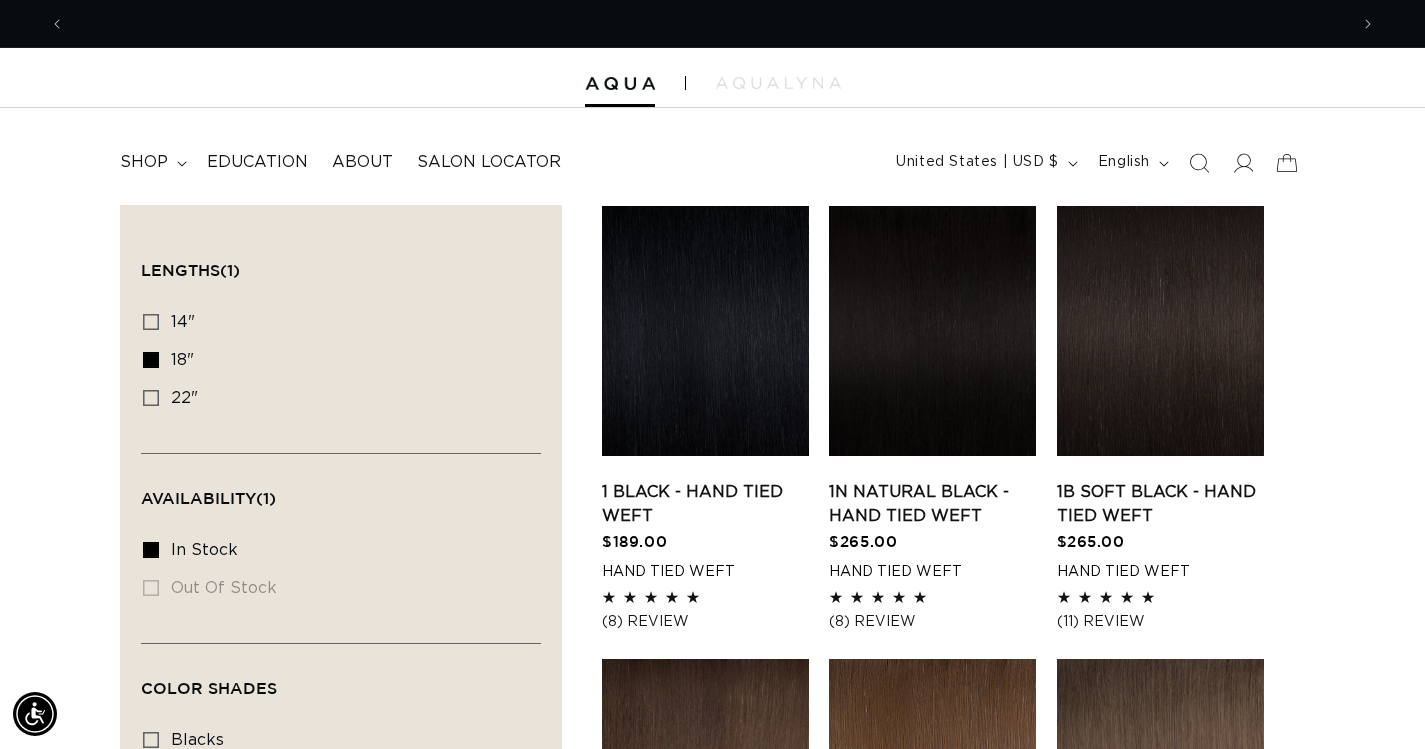 scroll, scrollTop: 0, scrollLeft: 0, axis: both 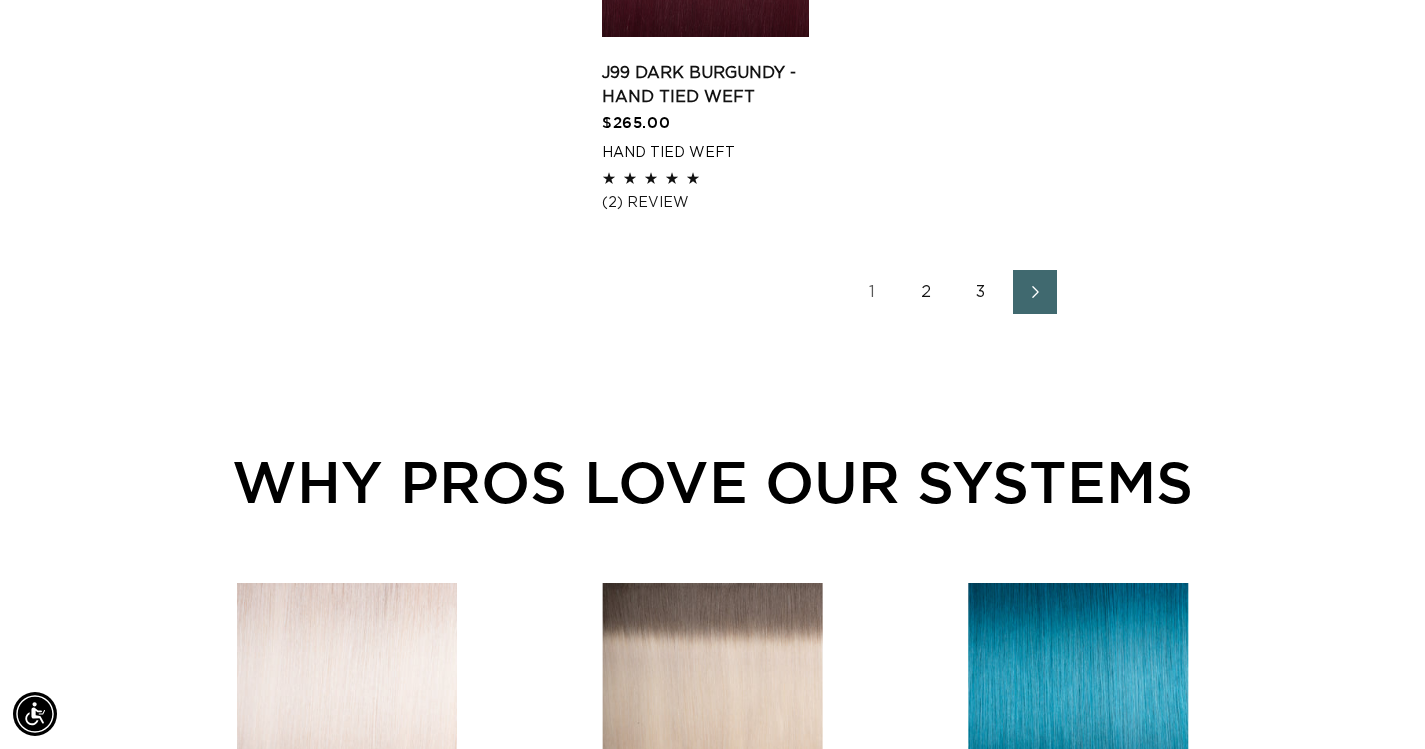 click on "2" at bounding box center (927, 292) 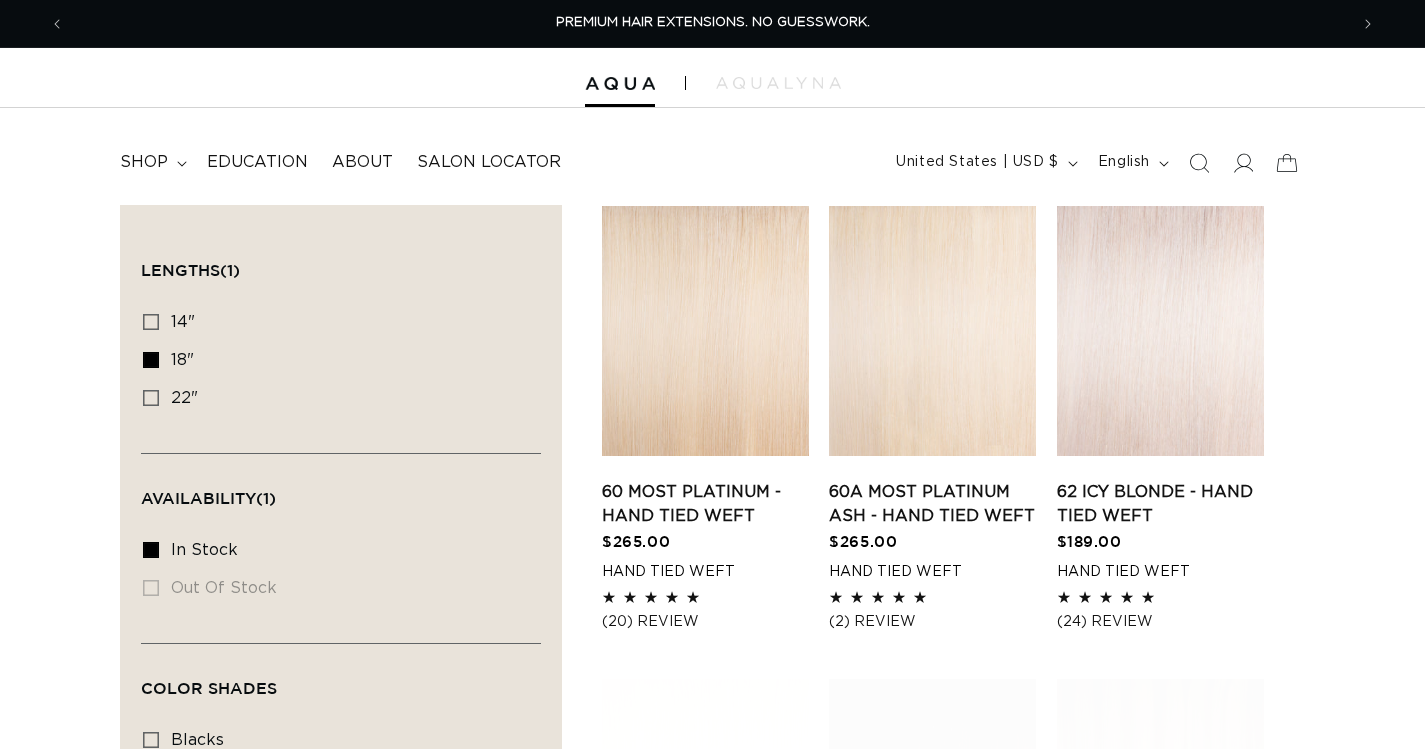 scroll, scrollTop: 0, scrollLeft: 0, axis: both 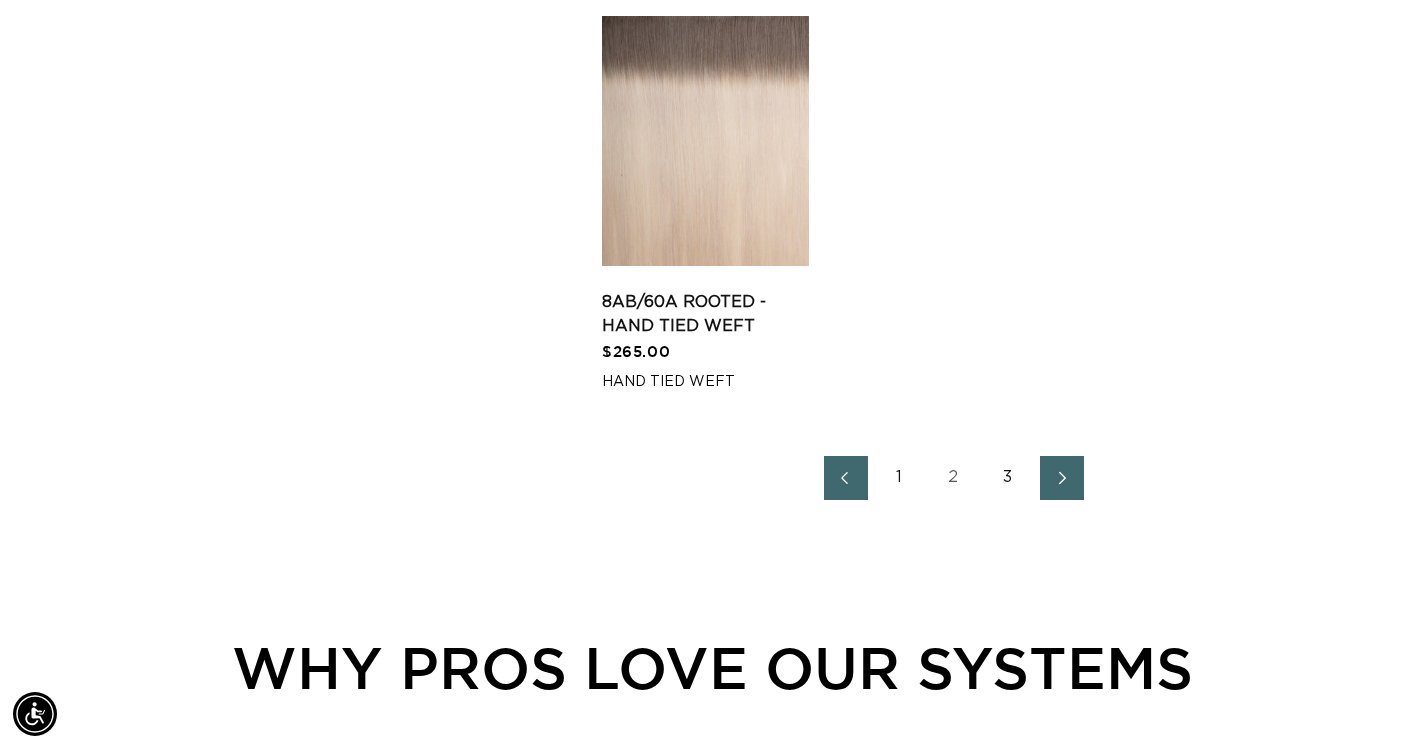 click 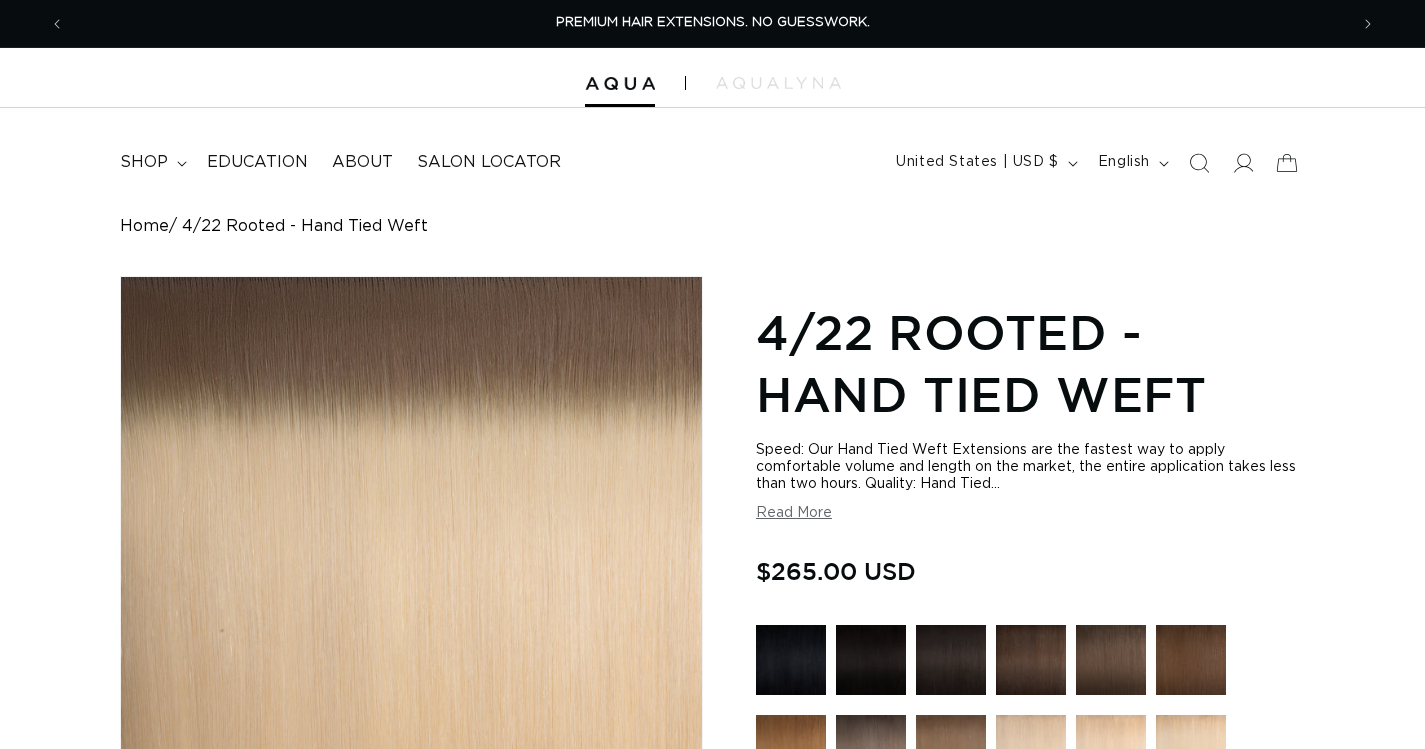 scroll, scrollTop: 0, scrollLeft: 0, axis: both 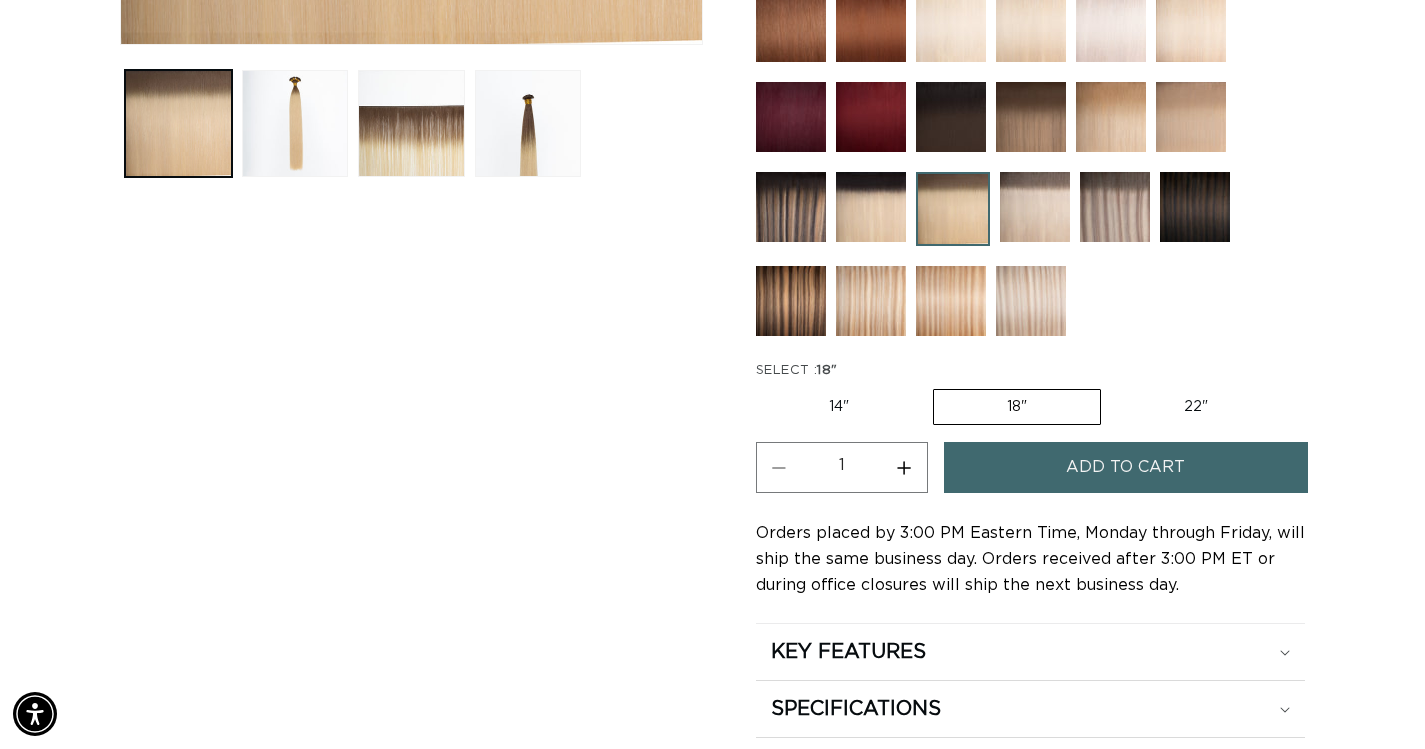 click at bounding box center (1031, 301) 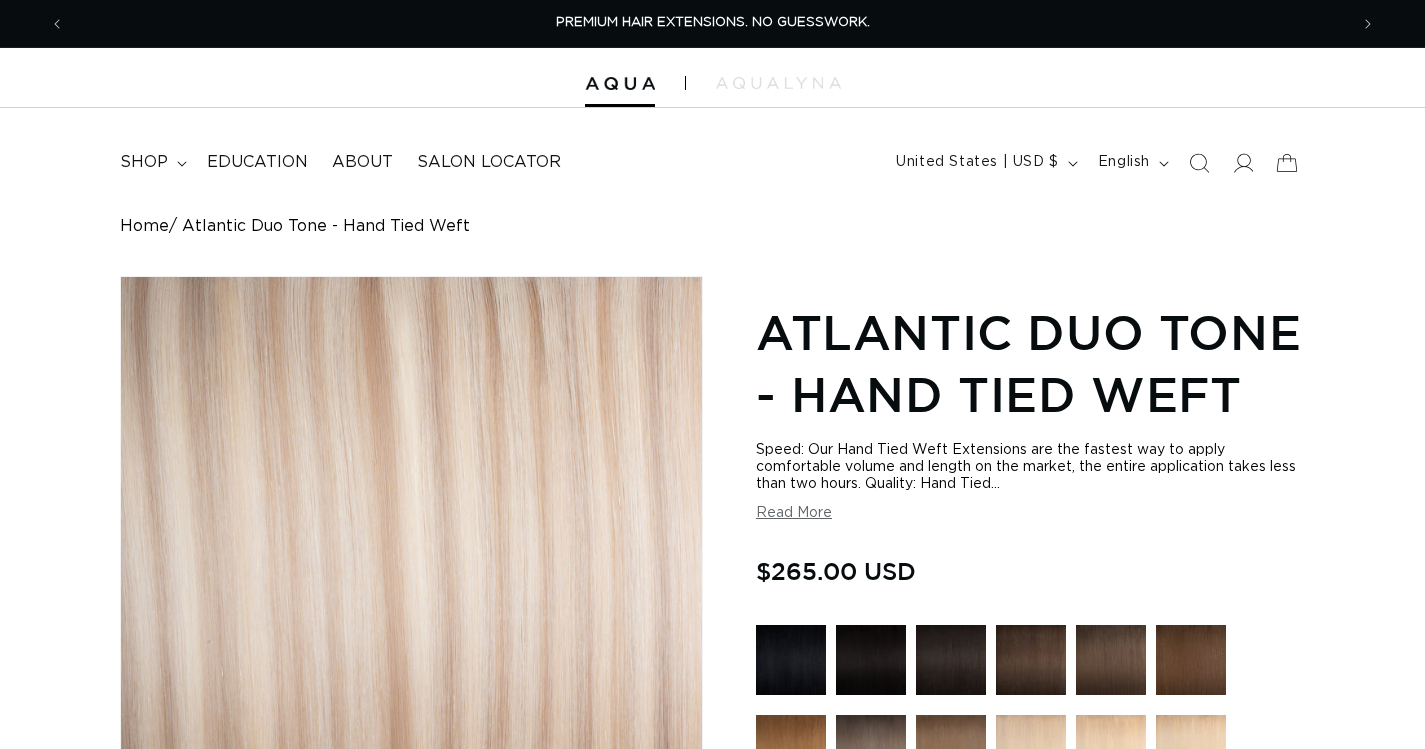 scroll, scrollTop: 0, scrollLeft: 0, axis: both 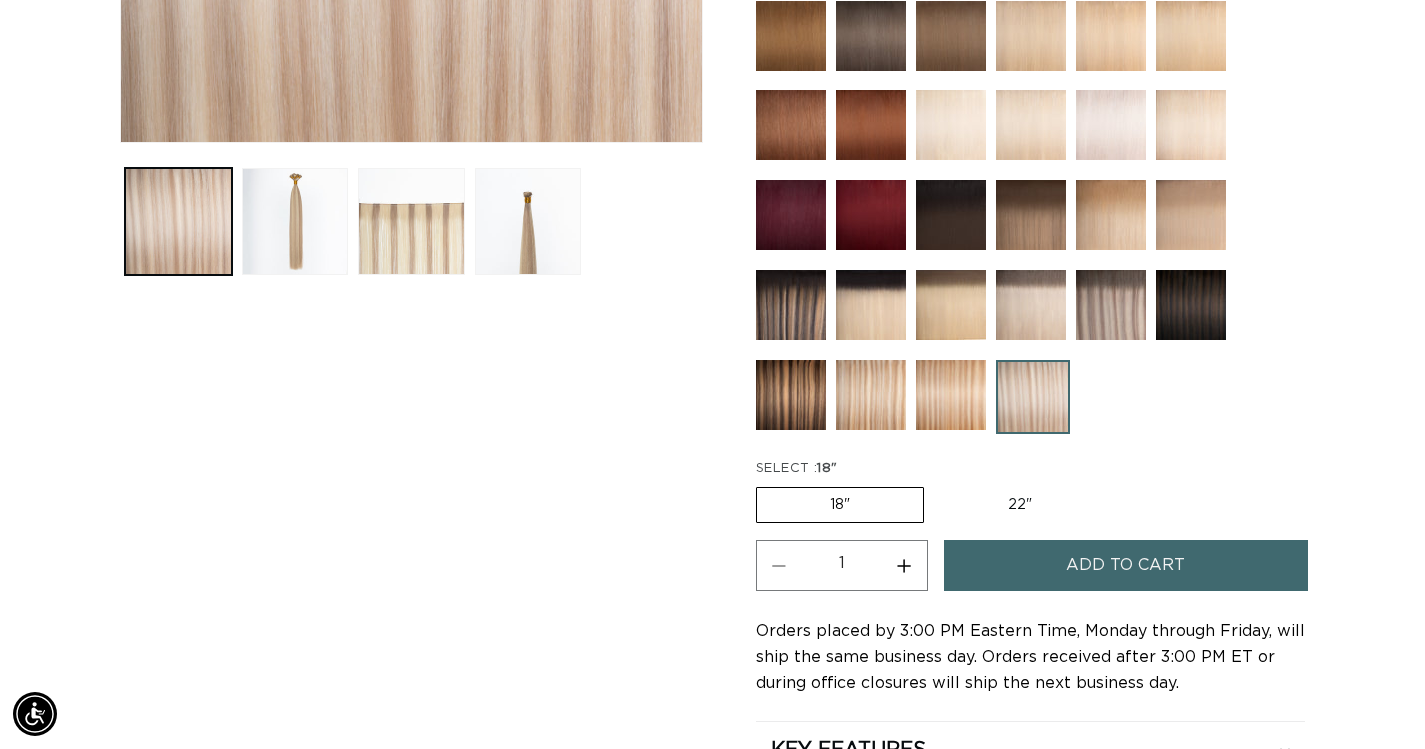 click at bounding box center (1111, 305) 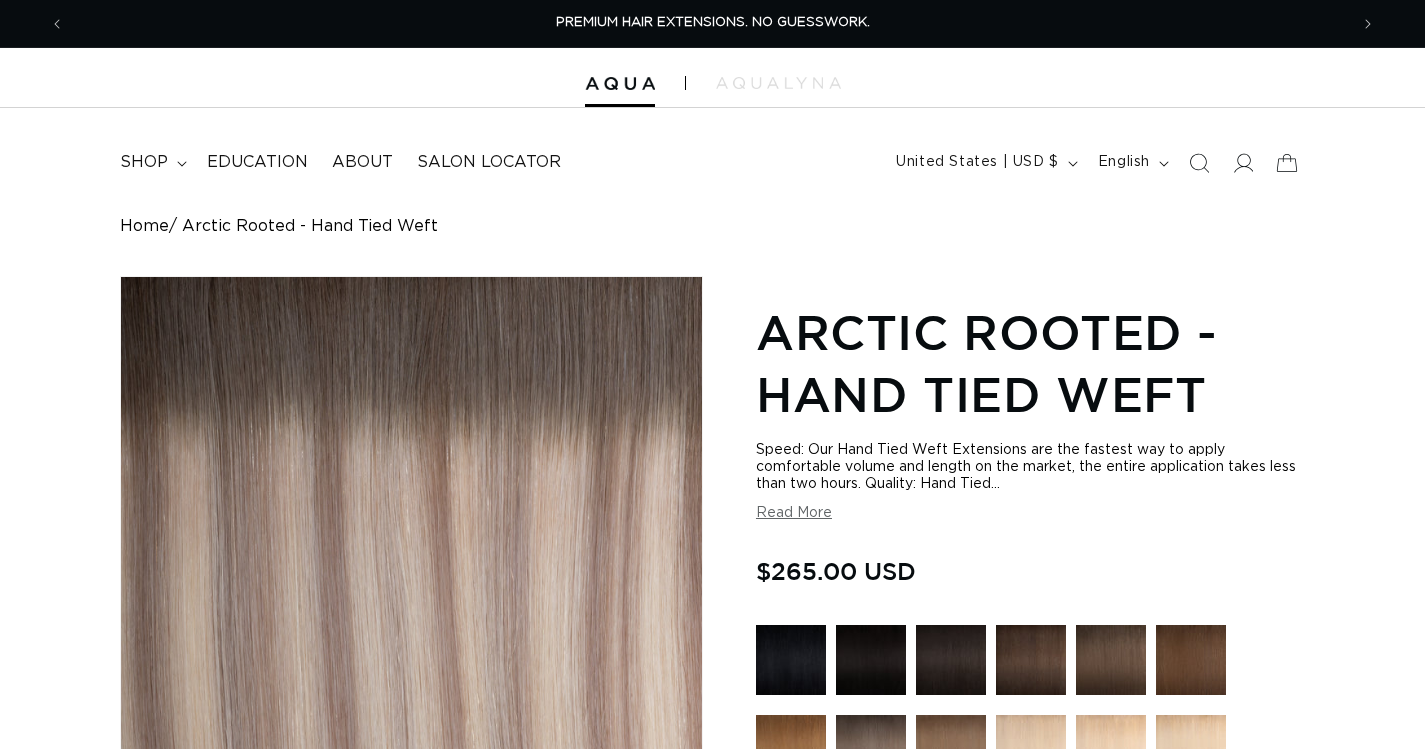 scroll, scrollTop: 0, scrollLeft: 0, axis: both 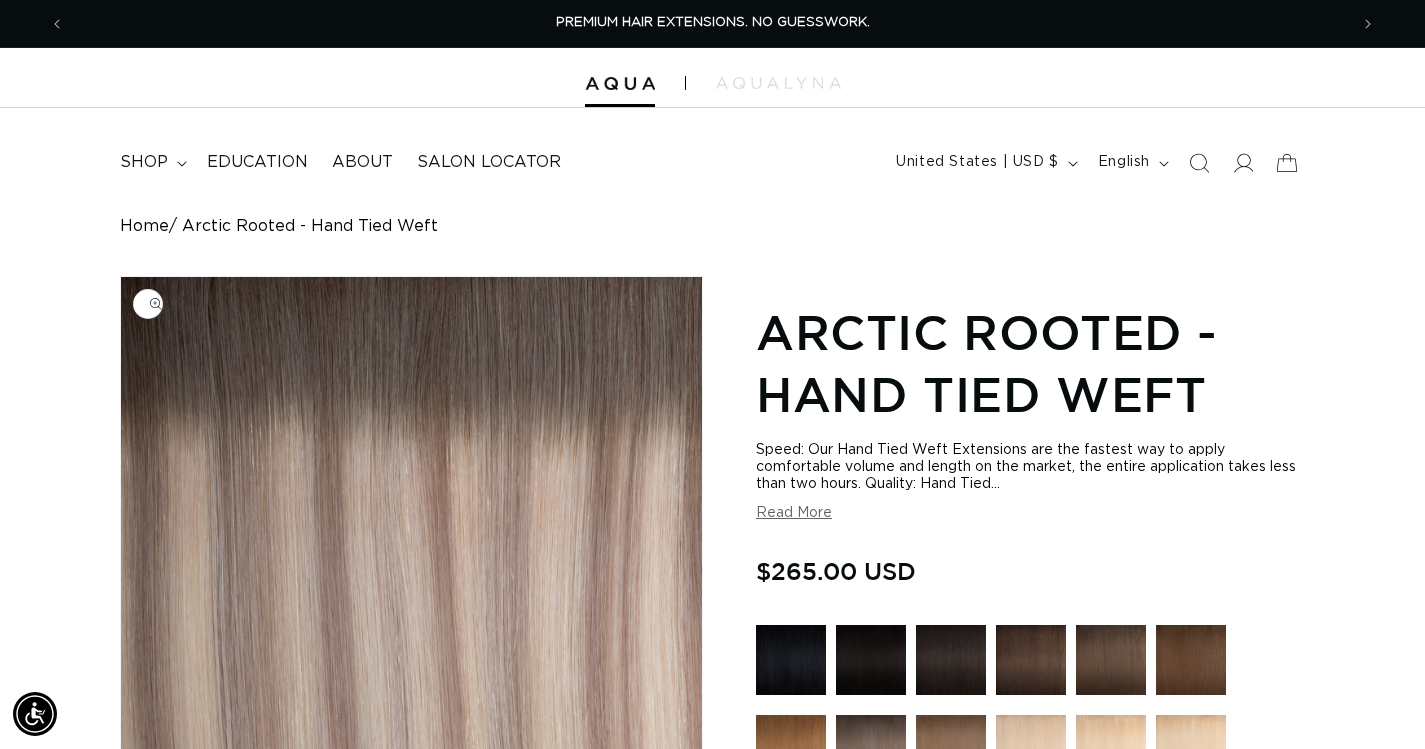 click at bounding box center [411, 566] 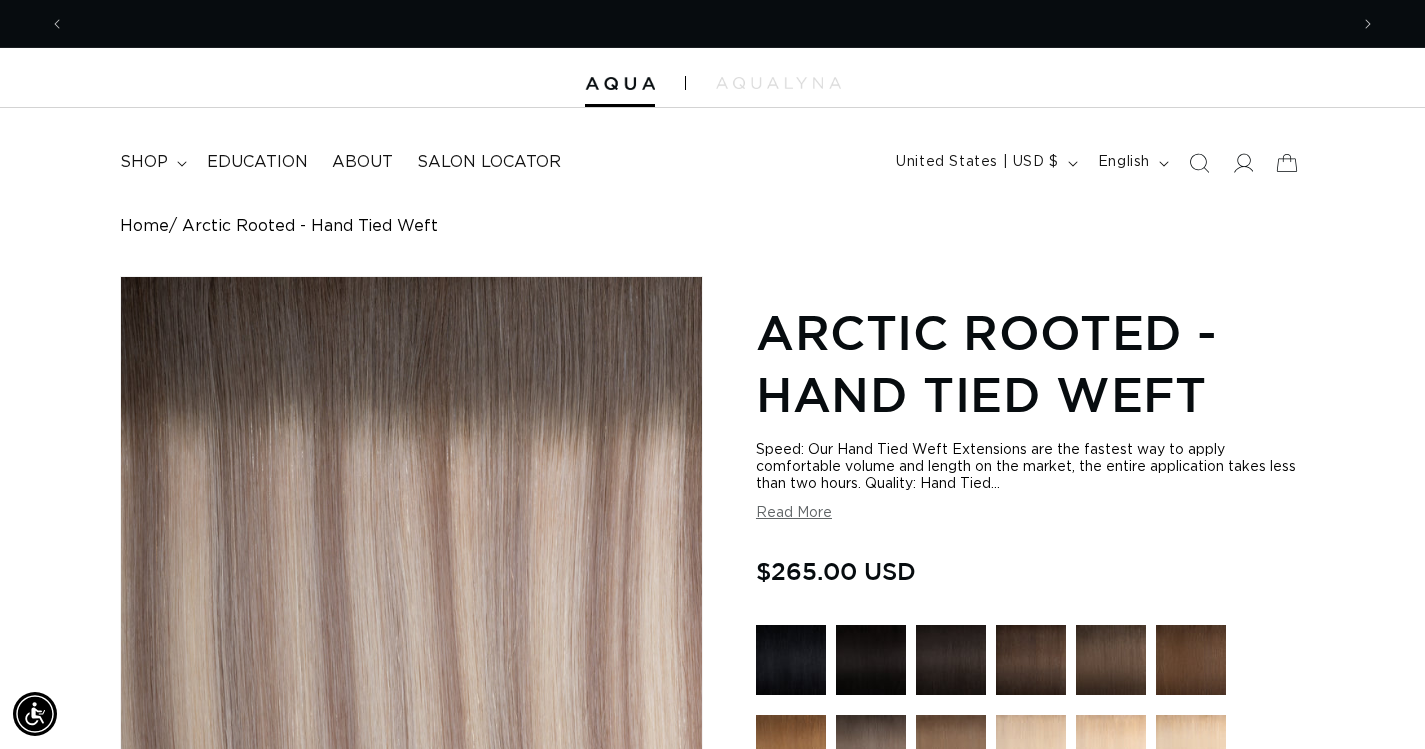 scroll, scrollTop: 0, scrollLeft: 2566, axis: horizontal 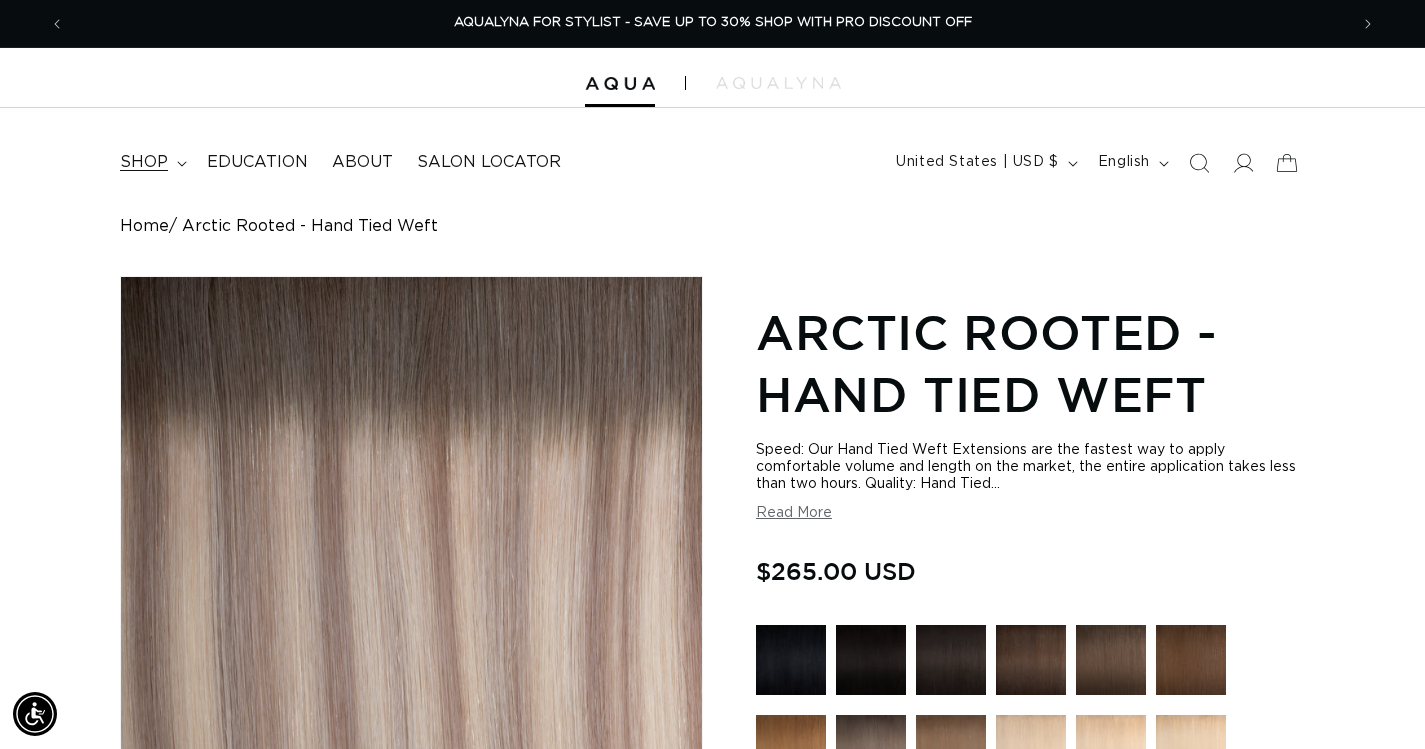 click on "shop" at bounding box center (151, 162) 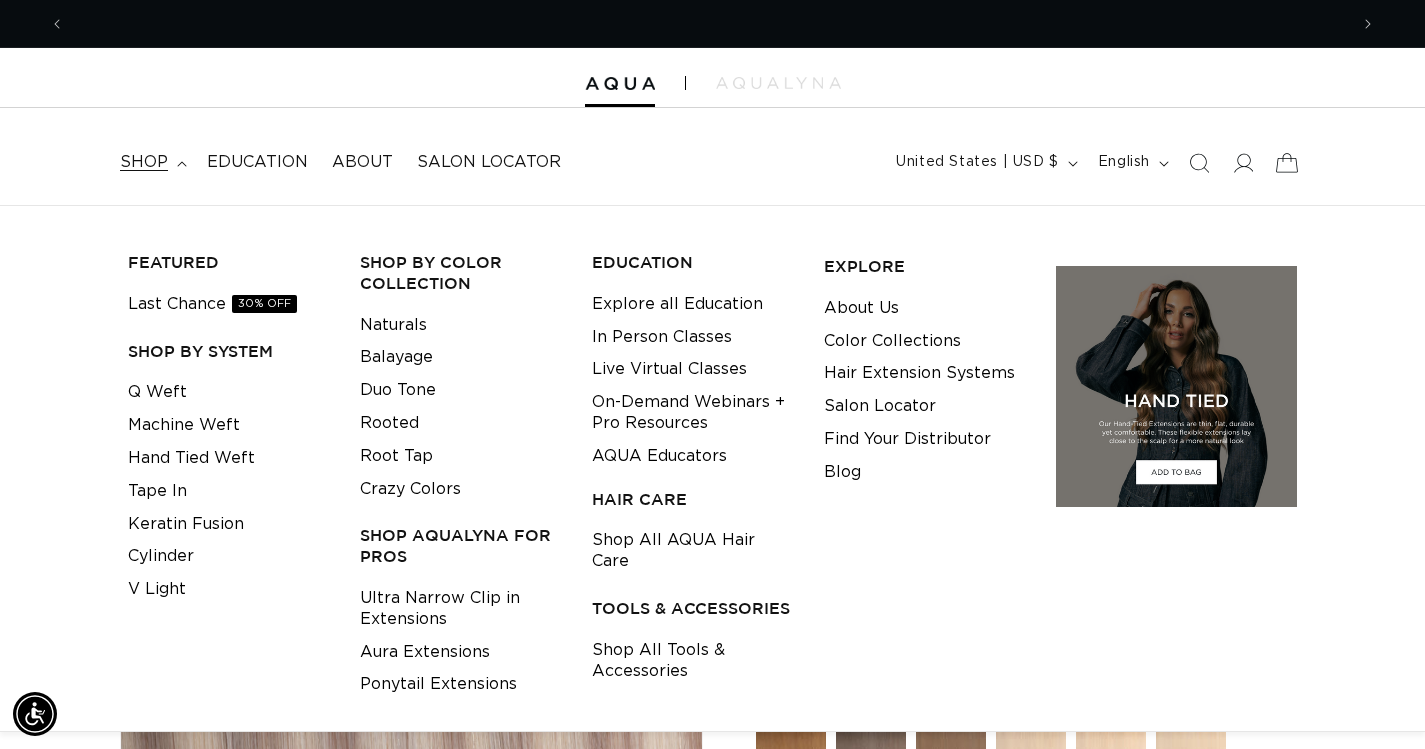 scroll, scrollTop: 0, scrollLeft: 1283, axis: horizontal 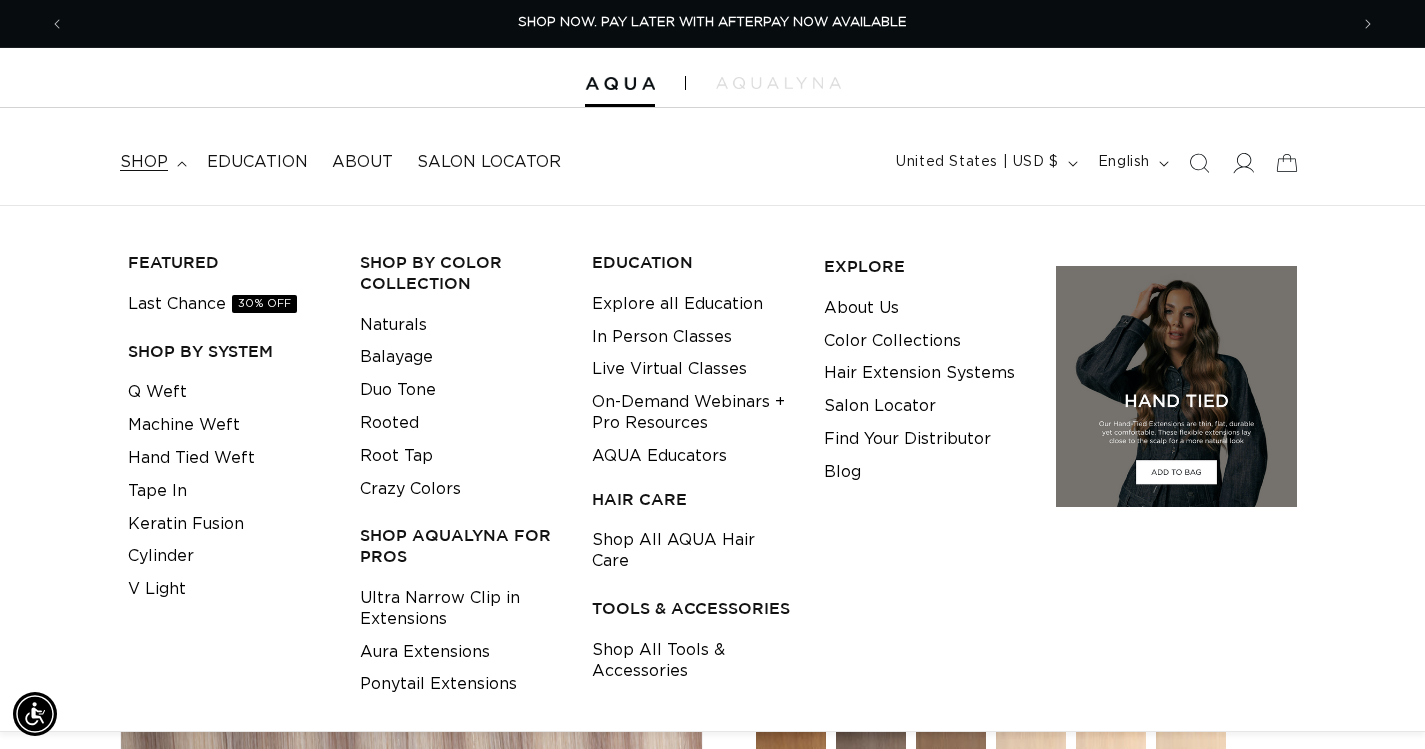 click at bounding box center (1243, 163) 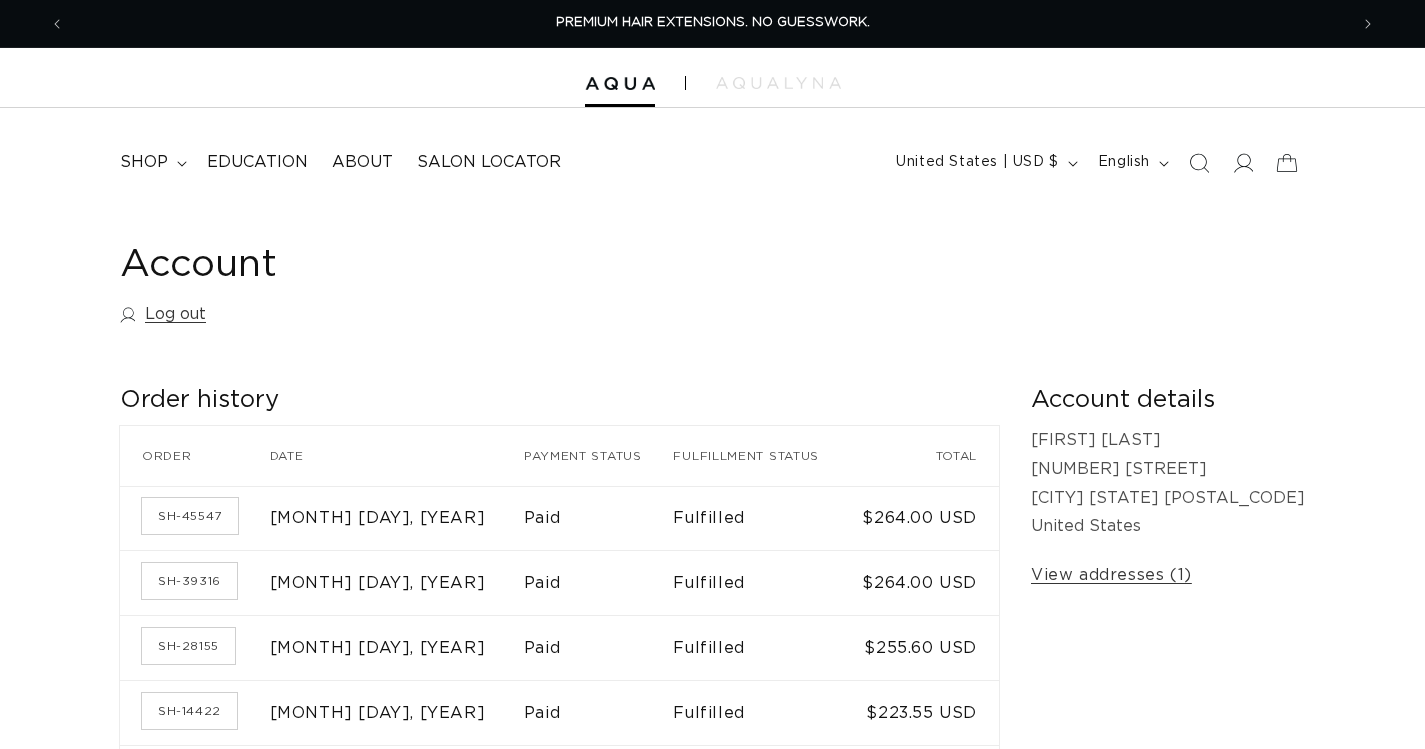 scroll, scrollTop: 0, scrollLeft: 0, axis: both 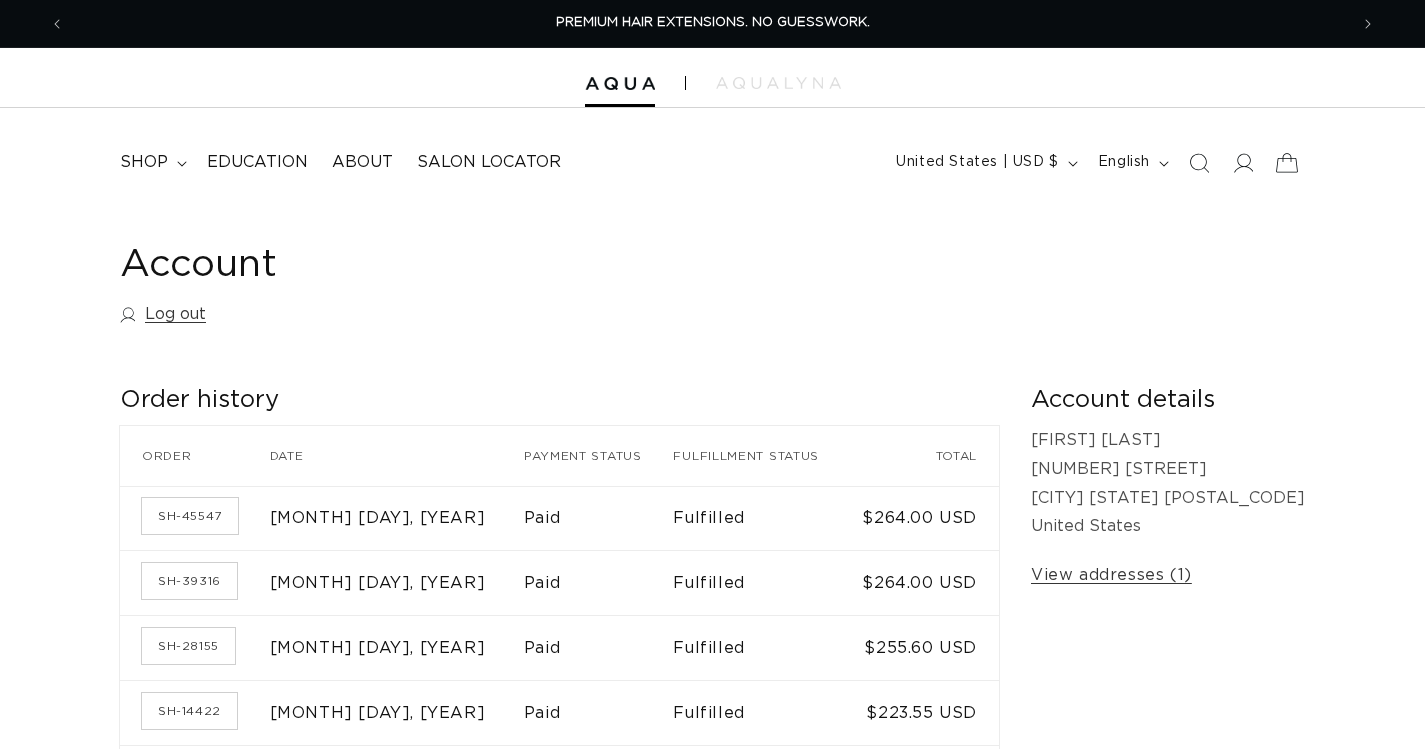 click 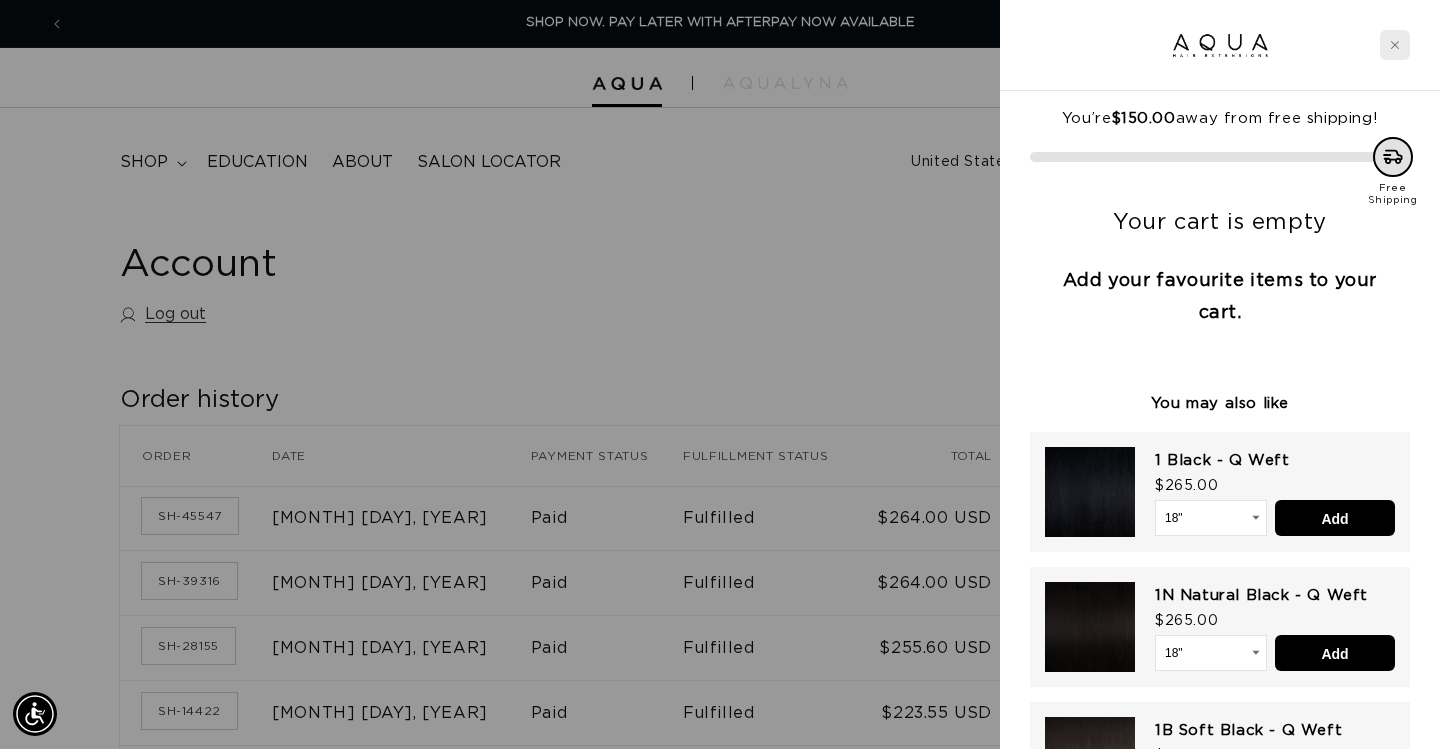 click at bounding box center [1395, 45] 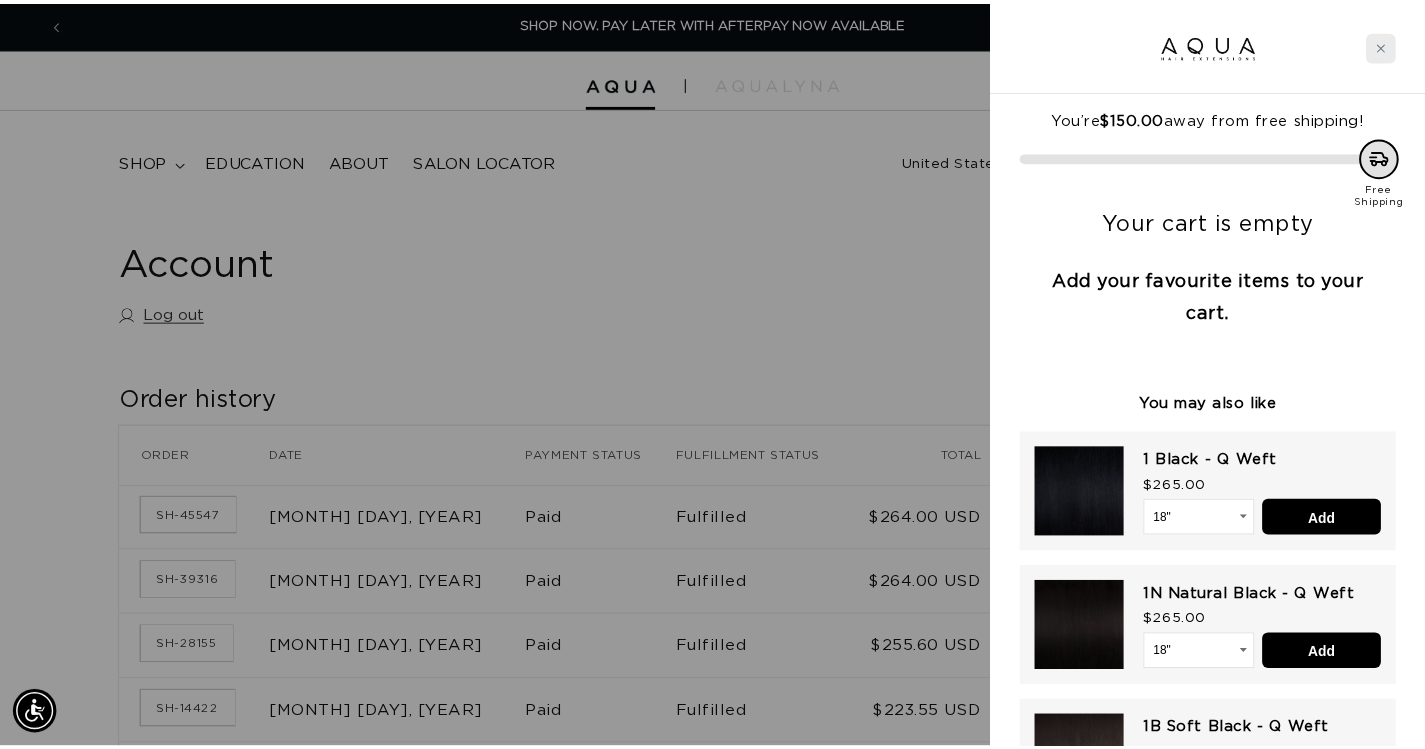 scroll, scrollTop: 0, scrollLeft: 1283, axis: horizontal 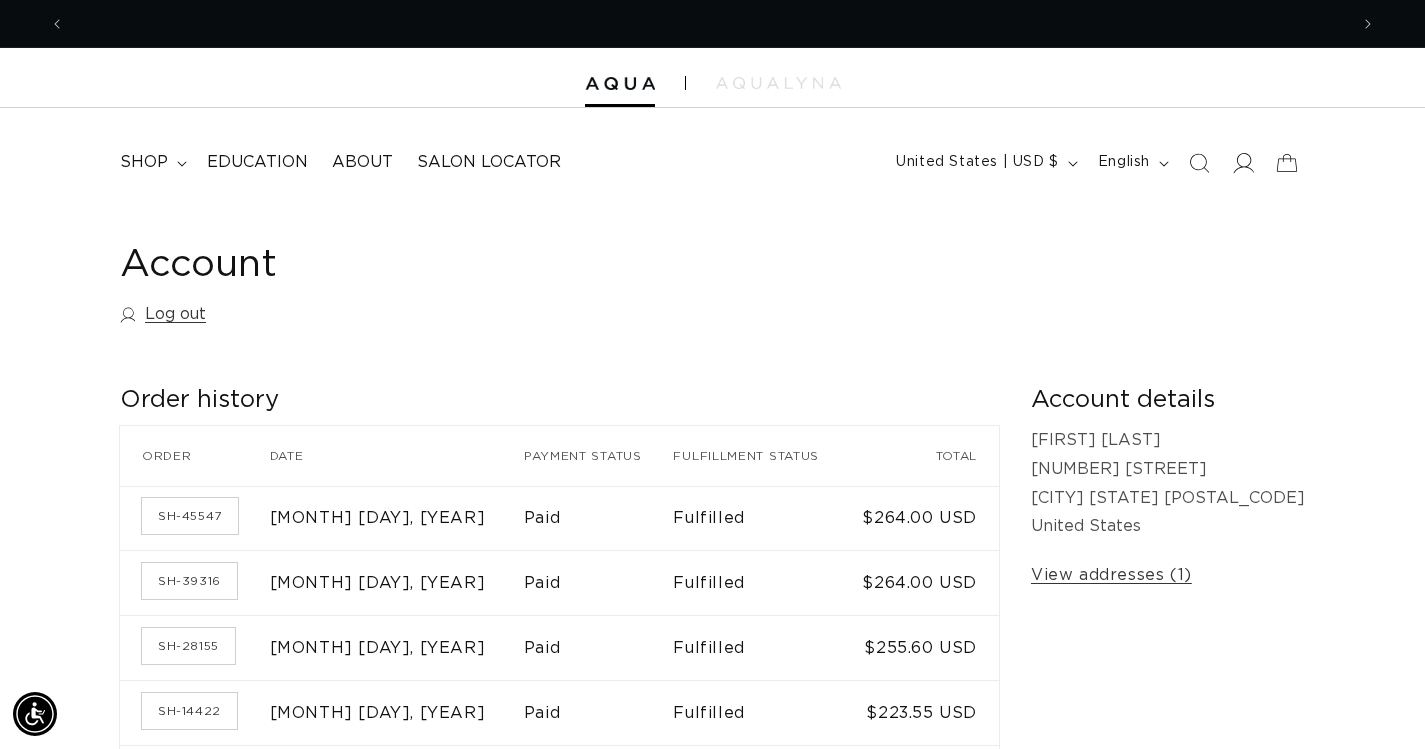 click 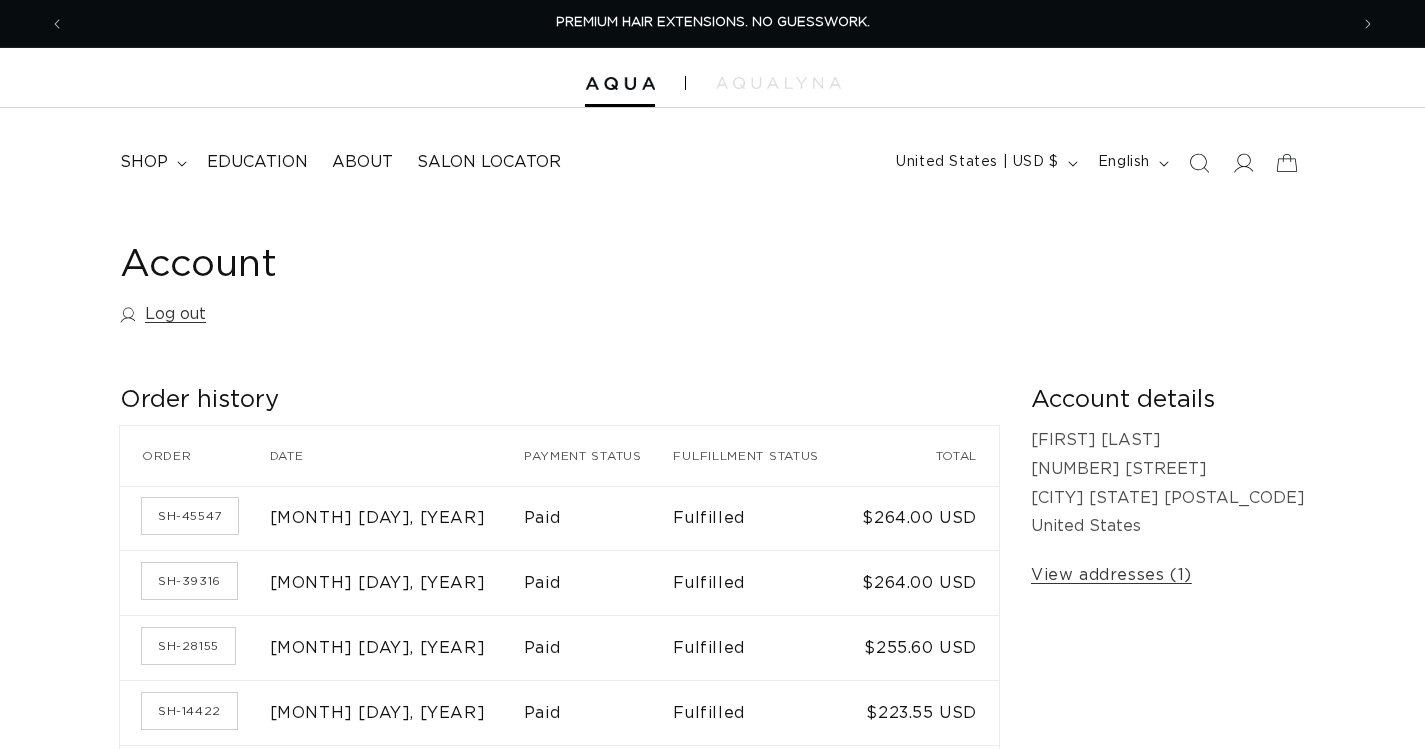 scroll, scrollTop: 0, scrollLeft: 0, axis: both 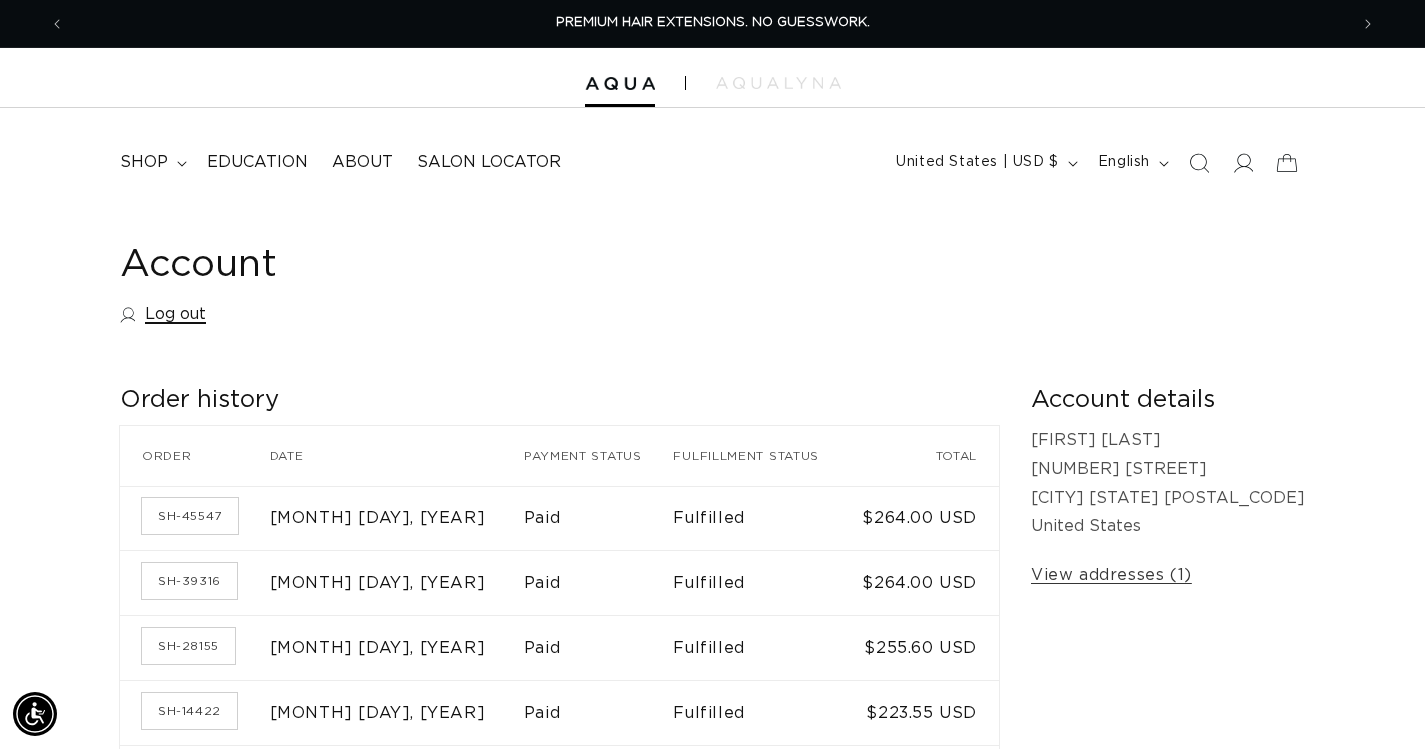 click on "Log out" at bounding box center [163, 314] 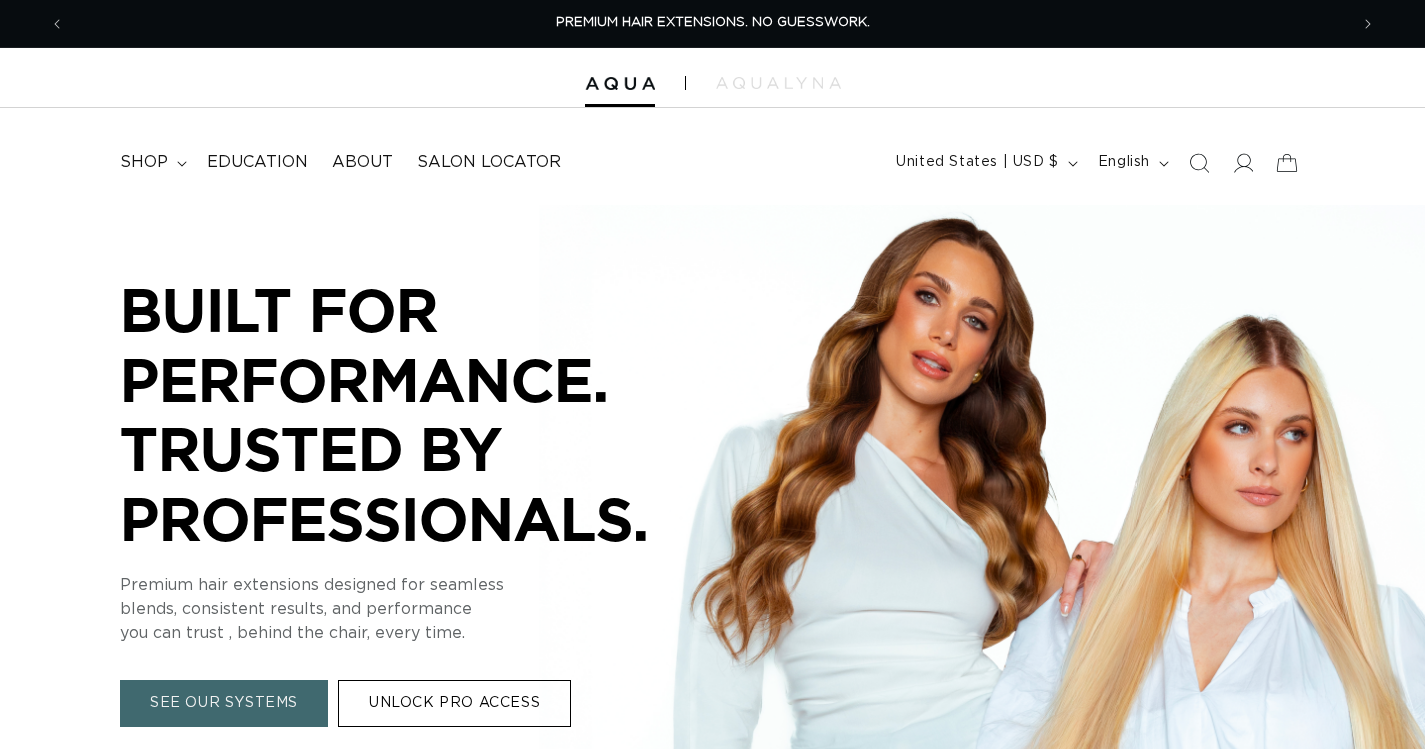 scroll, scrollTop: 0, scrollLeft: 0, axis: both 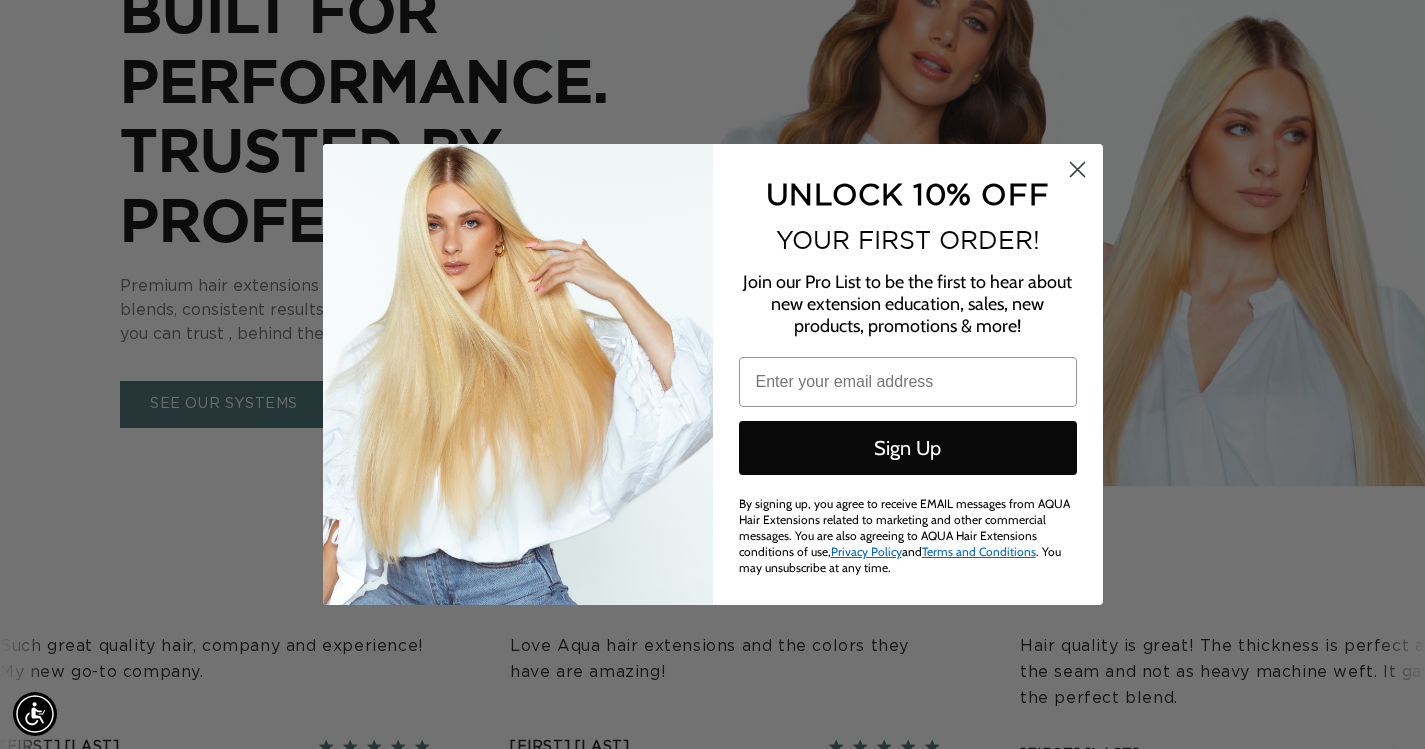 click 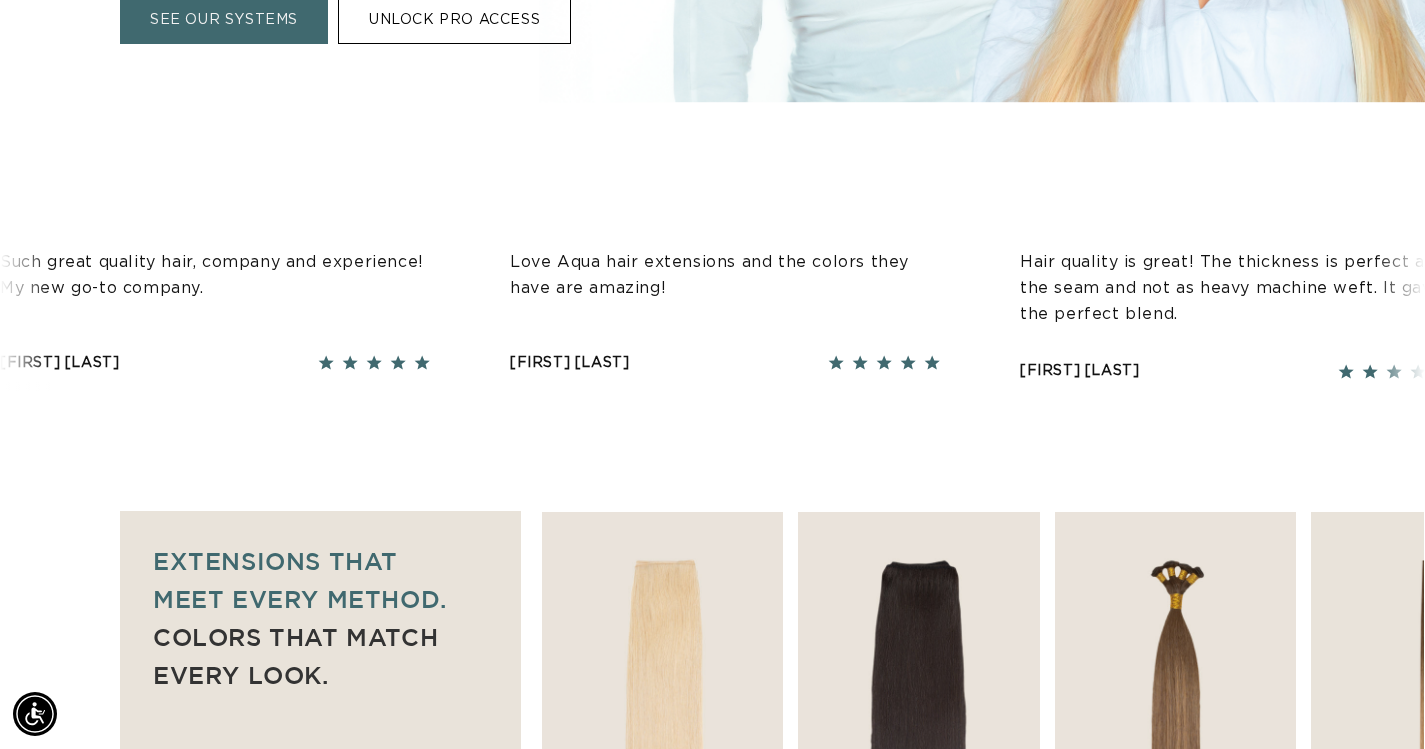 scroll, scrollTop: 898, scrollLeft: 0, axis: vertical 